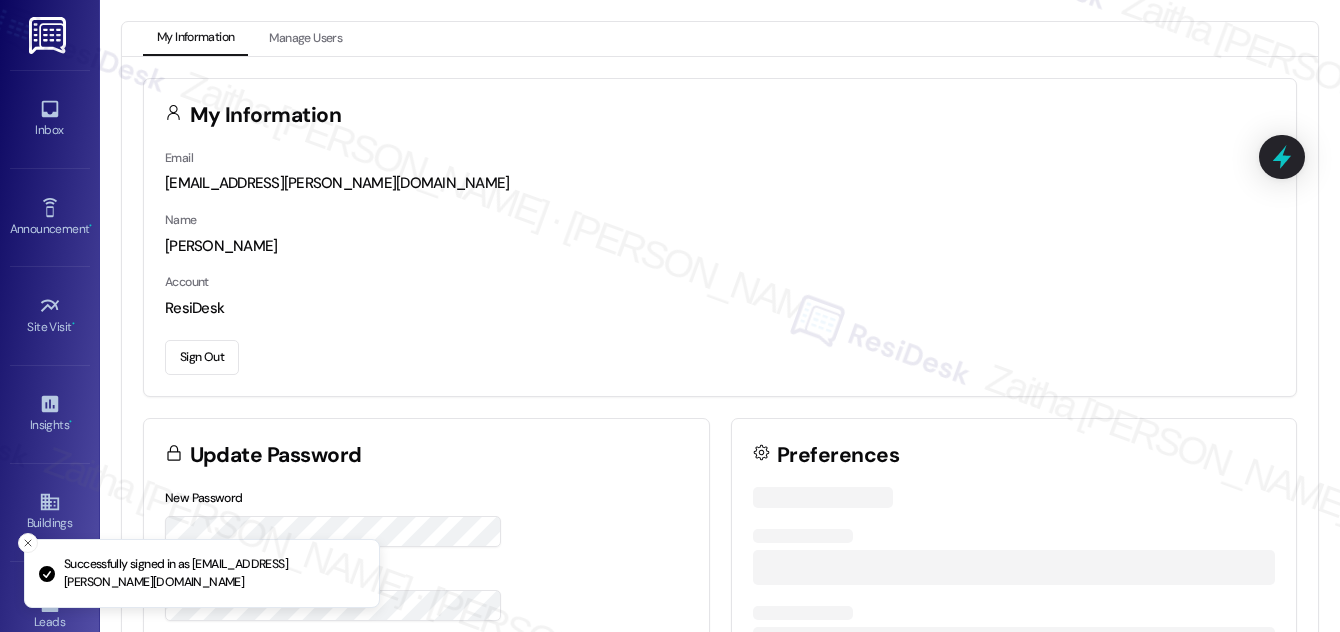 scroll, scrollTop: 0, scrollLeft: 0, axis: both 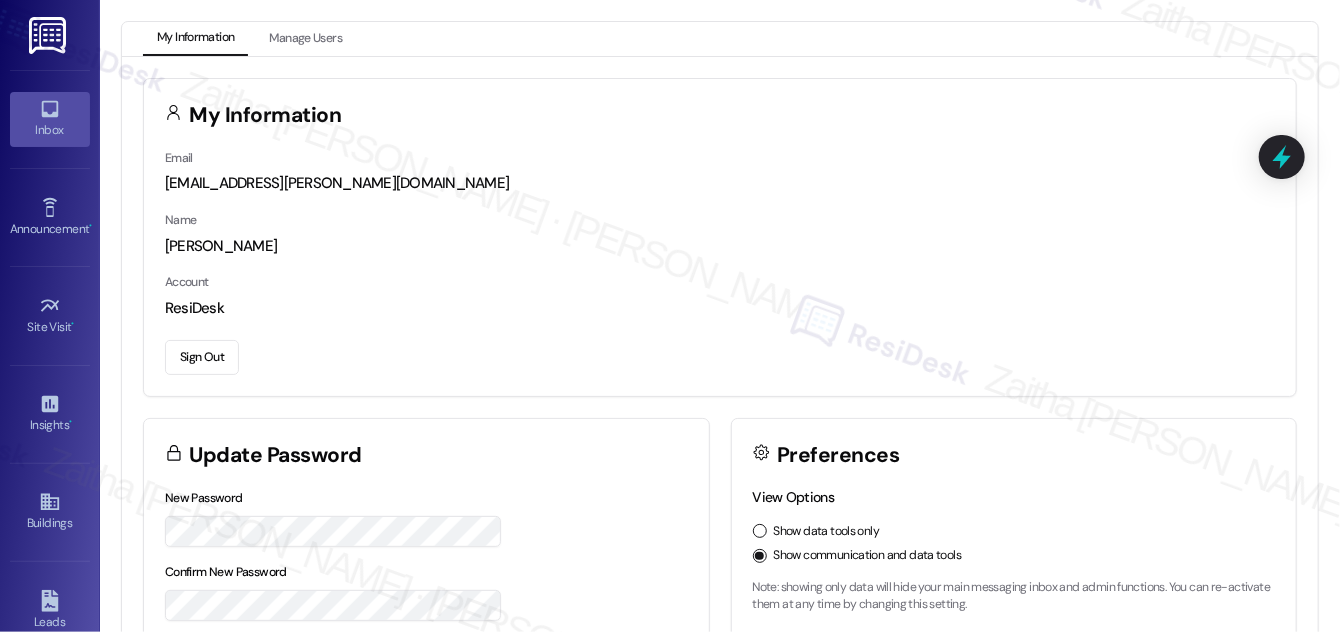 click 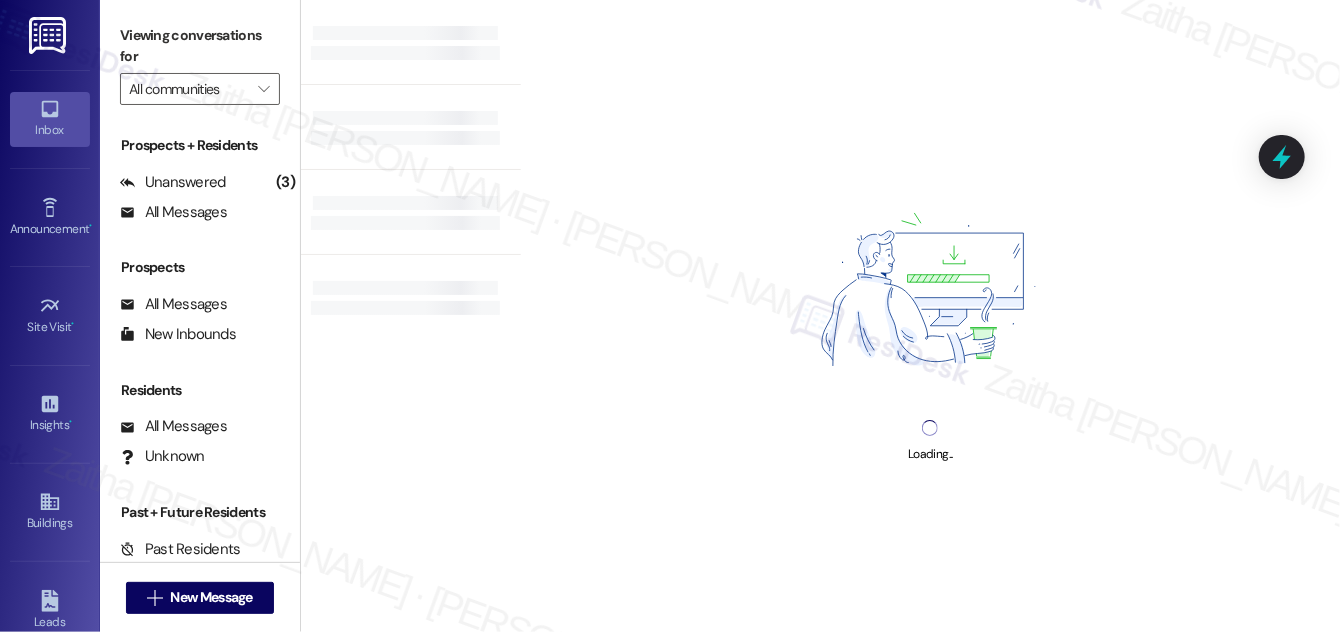 click on "Viewing conversations for All communities " at bounding box center (200, 62) 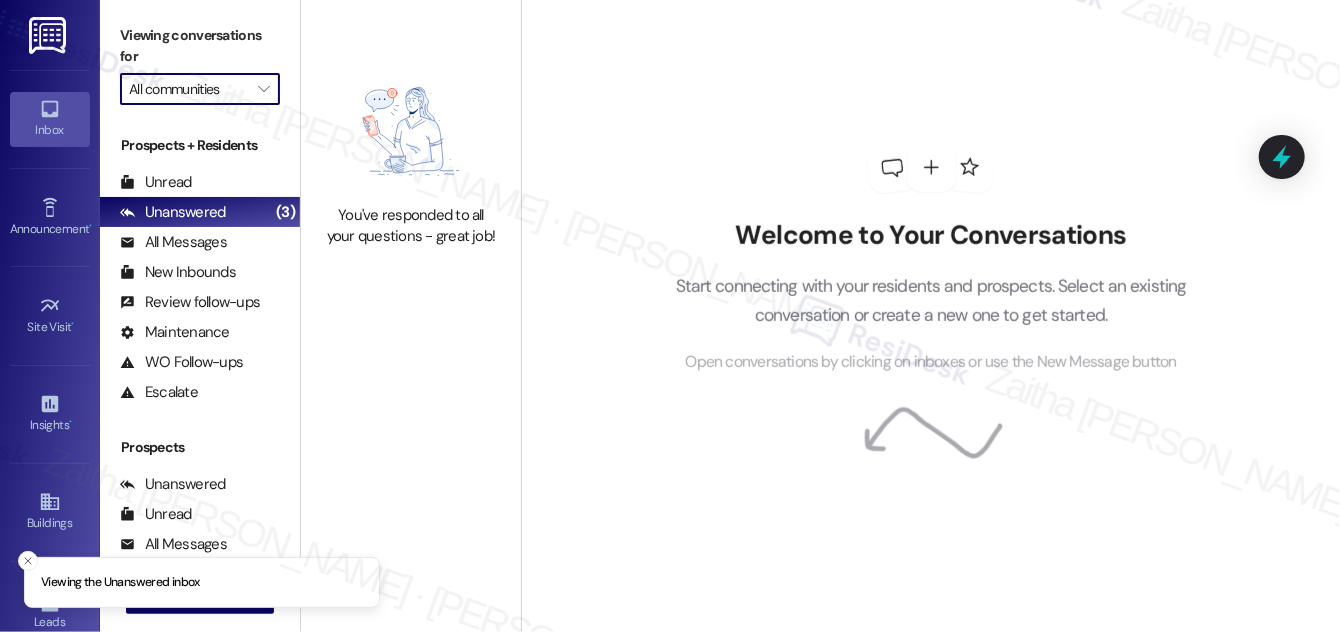 click on "All communities" at bounding box center (188, 89) 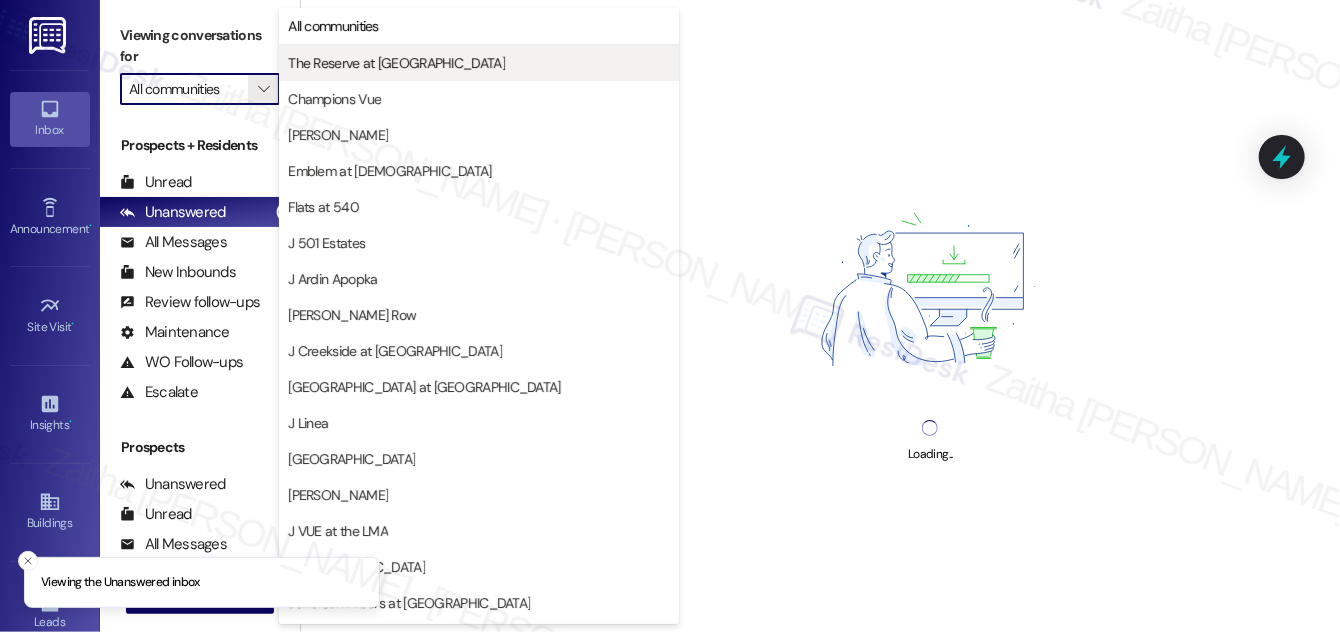 click on "The Reserve at [GEOGRAPHIC_DATA]" at bounding box center [396, 63] 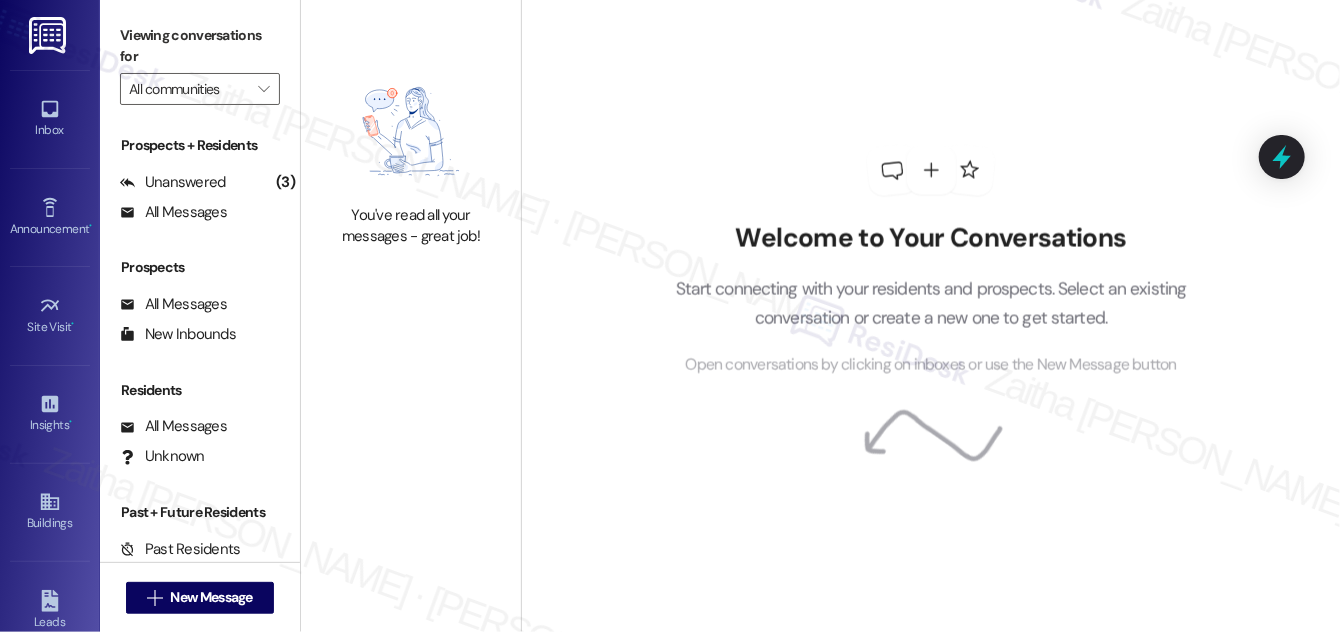 type on "The Reserve at [GEOGRAPHIC_DATA]" 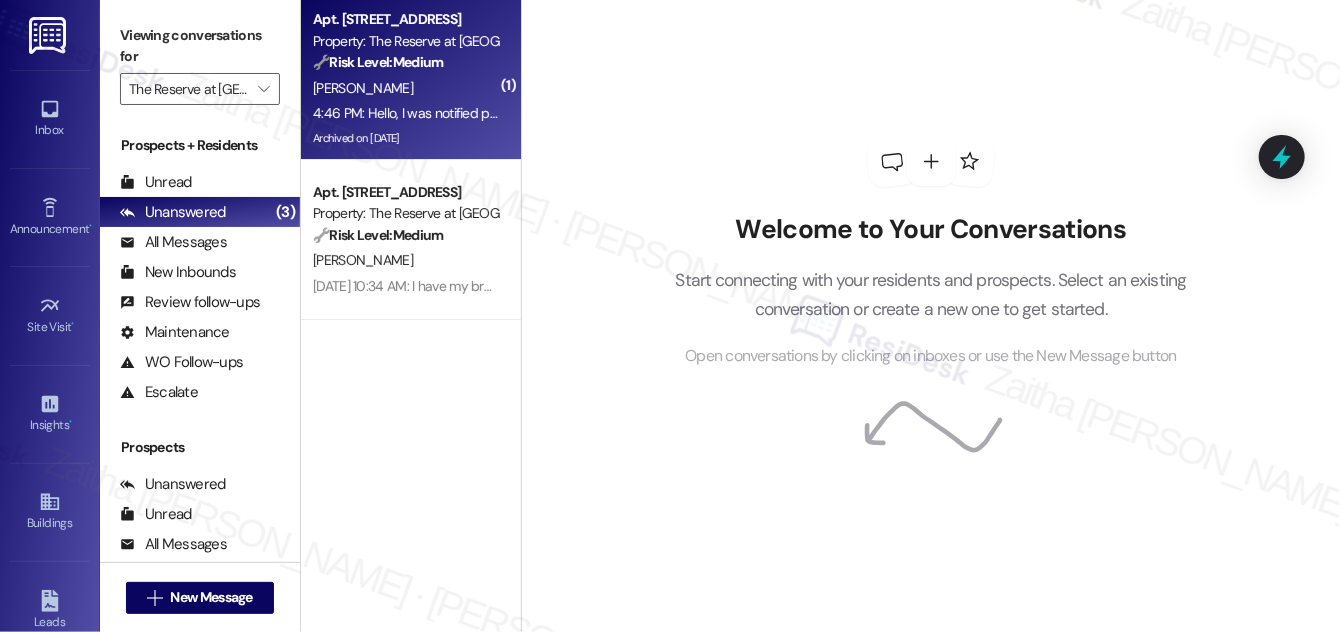 click on "[PERSON_NAME]" at bounding box center (405, 88) 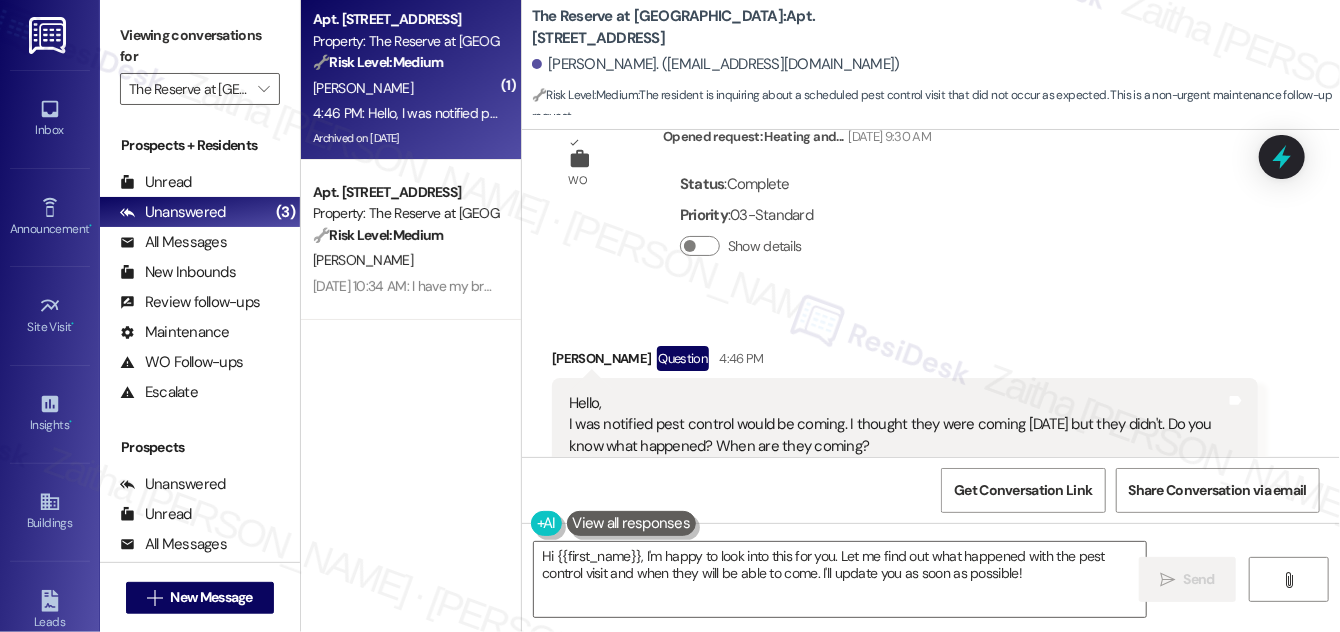 scroll, scrollTop: 1946, scrollLeft: 0, axis: vertical 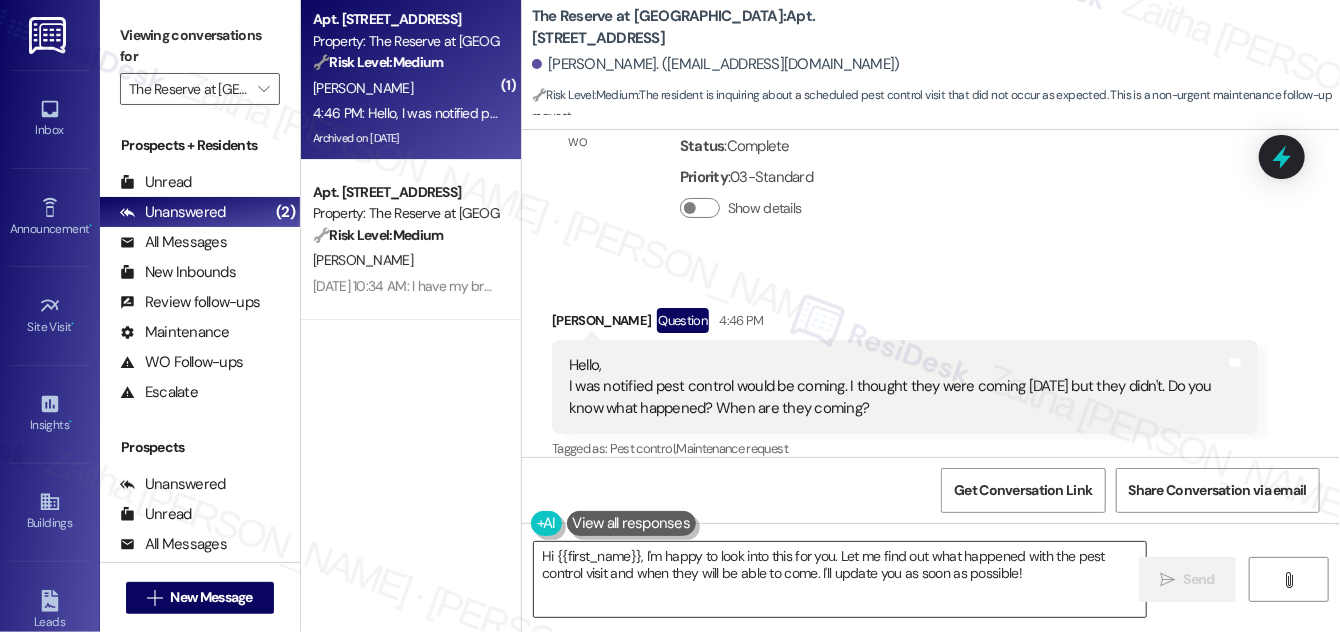 click on "Hi {{first_name}}, I'm happy to look into this for you. Let me find out what happened with the pest control visit and when they will be able to come. I'll update you as soon as possible!" at bounding box center [840, 579] 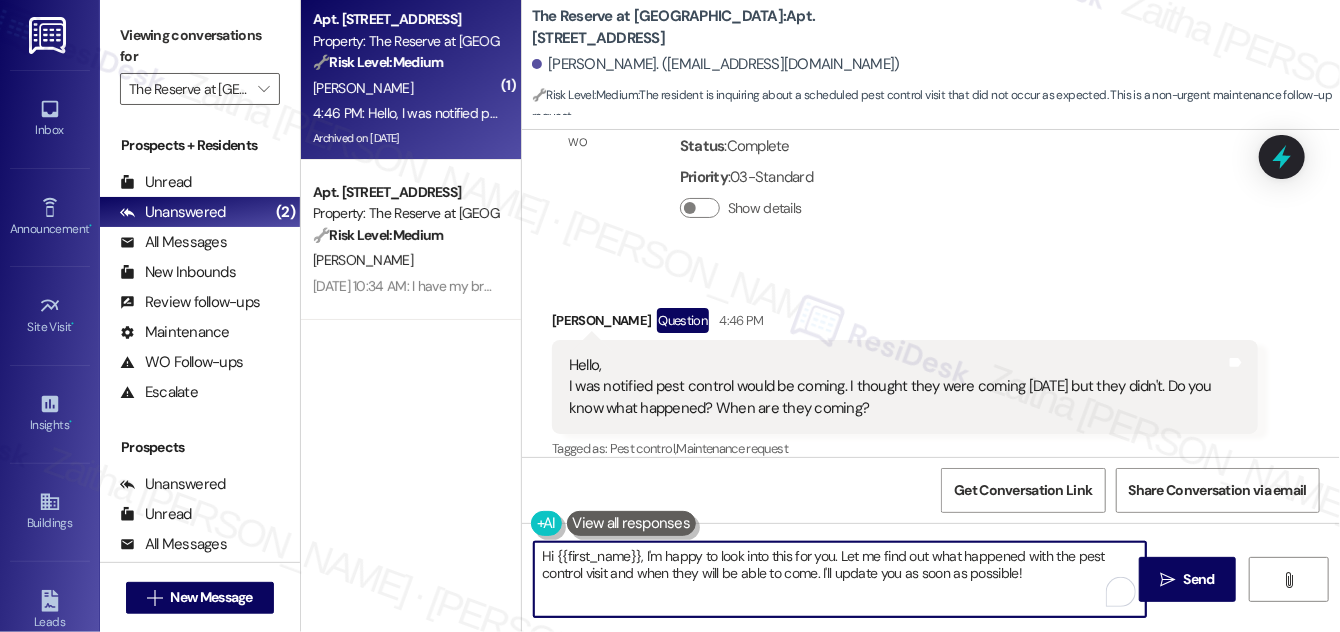 click on "Hi {{first_name}}, I'm happy to look into this for you. Let me find out what happened with the pest control visit and when they will be able to come. I'll update you as soon as possible!" at bounding box center [840, 579] 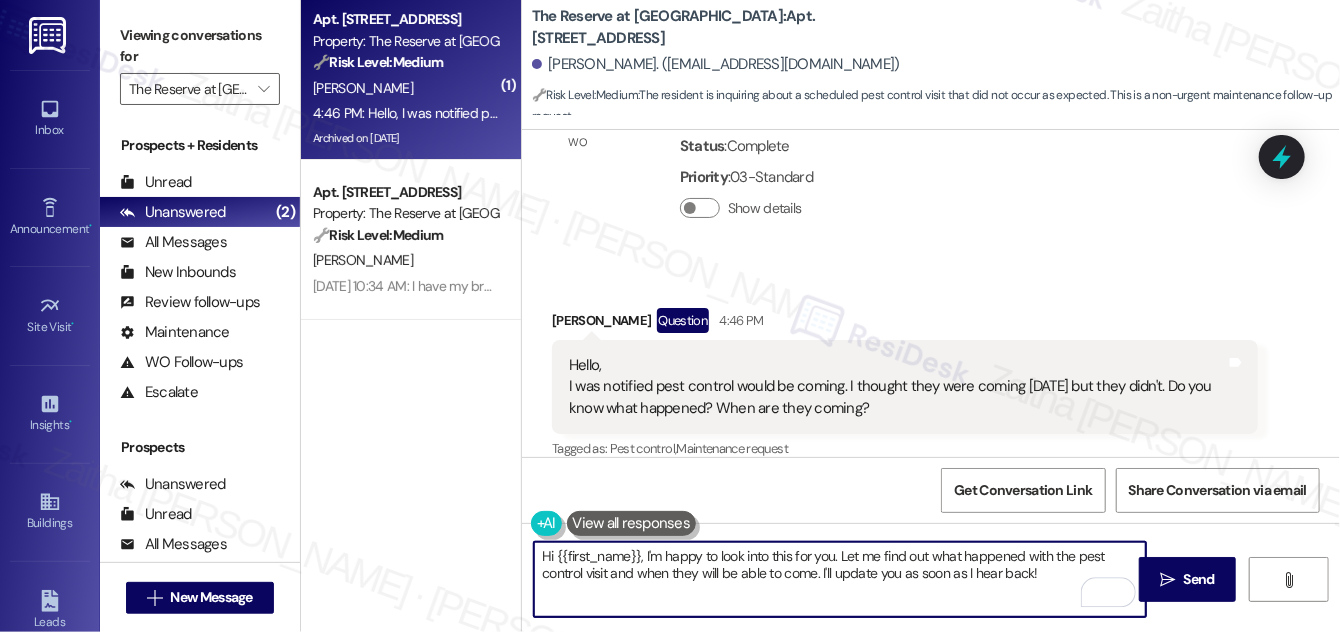 click on "Hi {{first_name}}, I'm happy to look into this for you. Let me find out what happened with the pest control visit and when they will be able to come. I'll update you as soon as I hear back!" at bounding box center [840, 579] 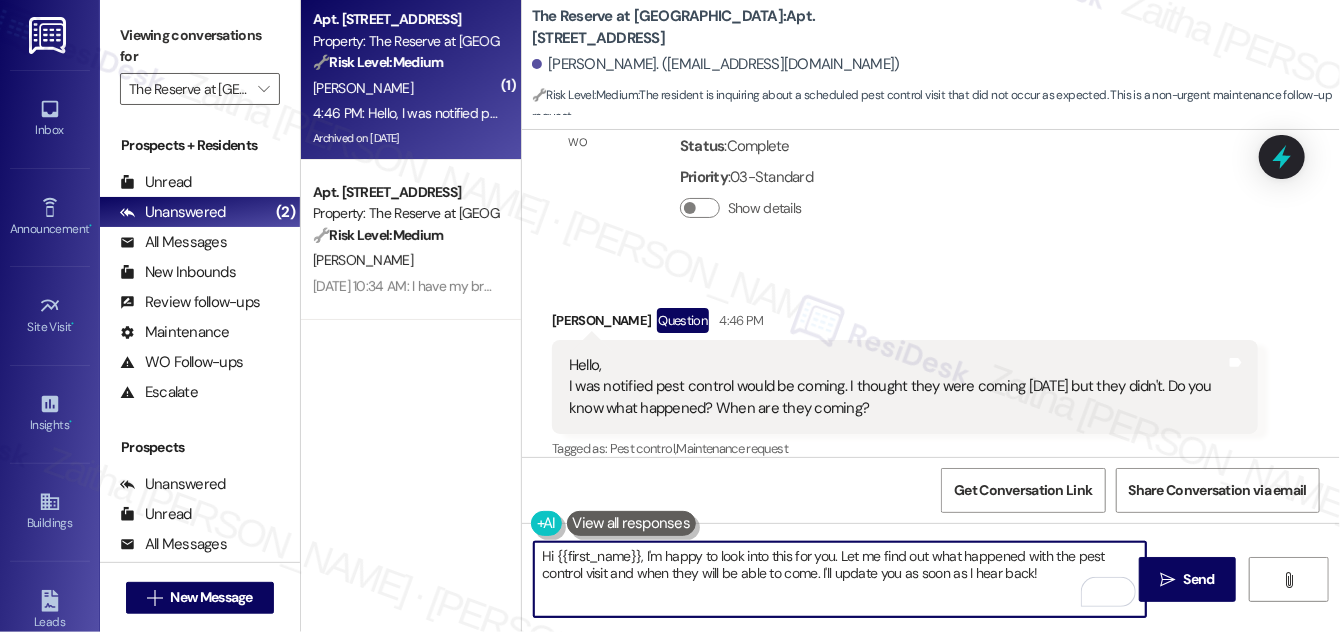 type on "Hi {{first_name}}, I'm happy to look into this for you. Let me find out what happened with the pest control visit and when they will be able to come. I'll update you as soon as I hear back!" 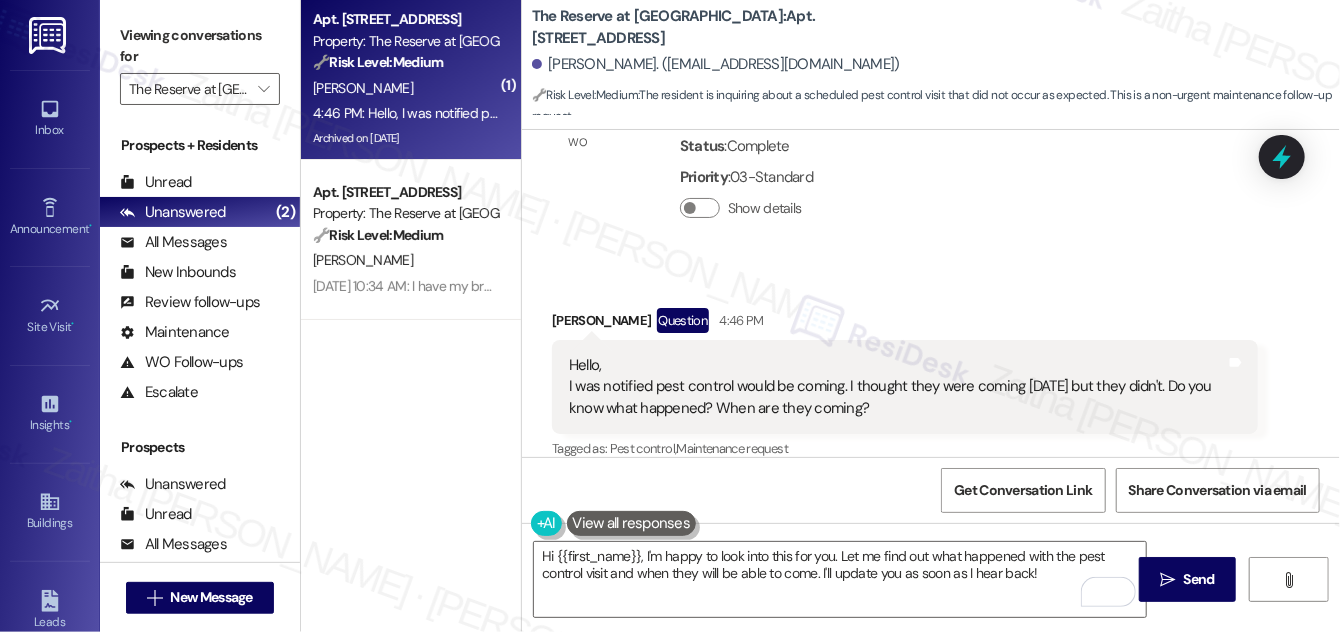 click on "Received via SMS [PERSON_NAME] Question 4:46 PM Hello,
I was notified pest control would be coming. I thought they were coming [DATE] but they didn't. Do you know what happened? When are they coming? Tags and notes Tagged as:   Pest control ,  Click to highlight conversations about Pest control Maintenance request Click to highlight conversations about Maintenance request" at bounding box center [931, 371] 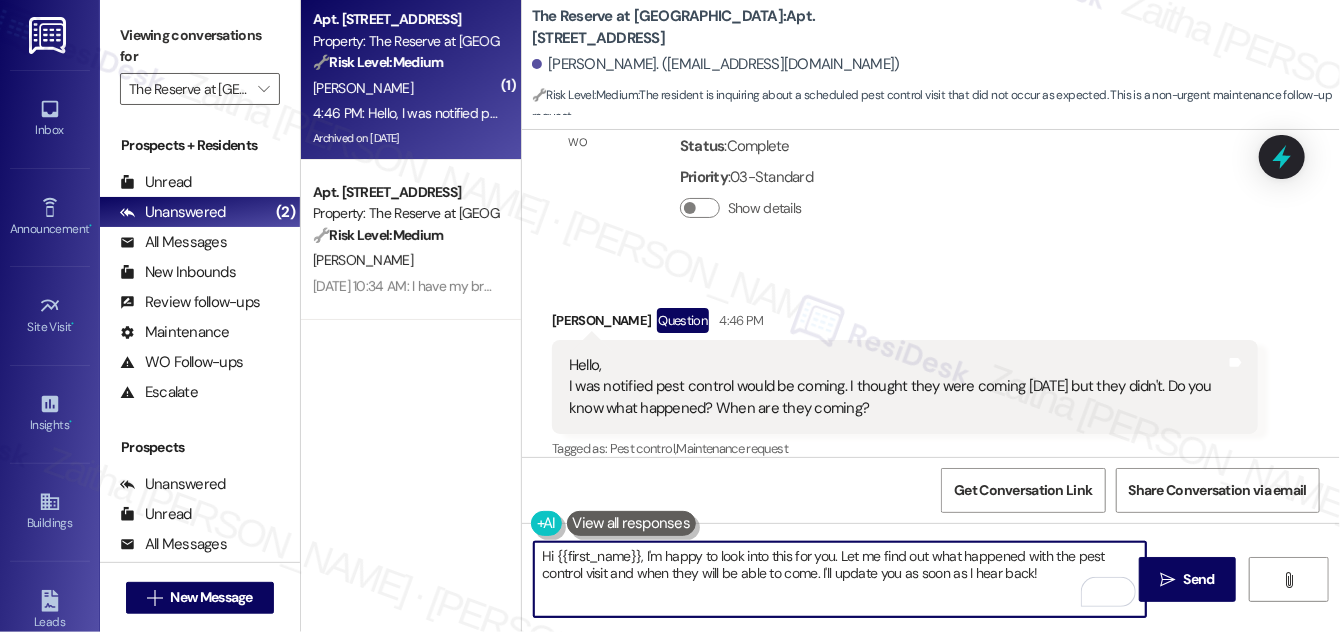 click on "Hi {{first_name}}, I'm happy to look into this for you. Let me find out what happened with the pest control visit and when they will be able to come. I'll update you as soon as I hear back!" at bounding box center (840, 579) 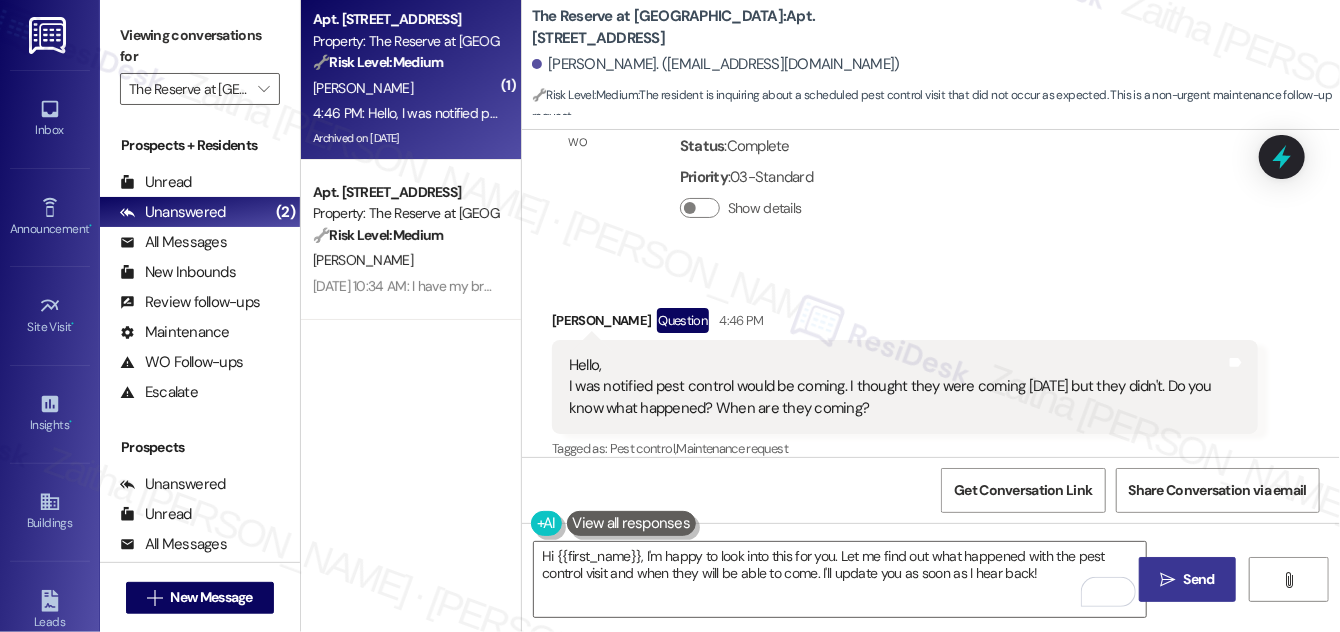 click on "Send" at bounding box center (1199, 579) 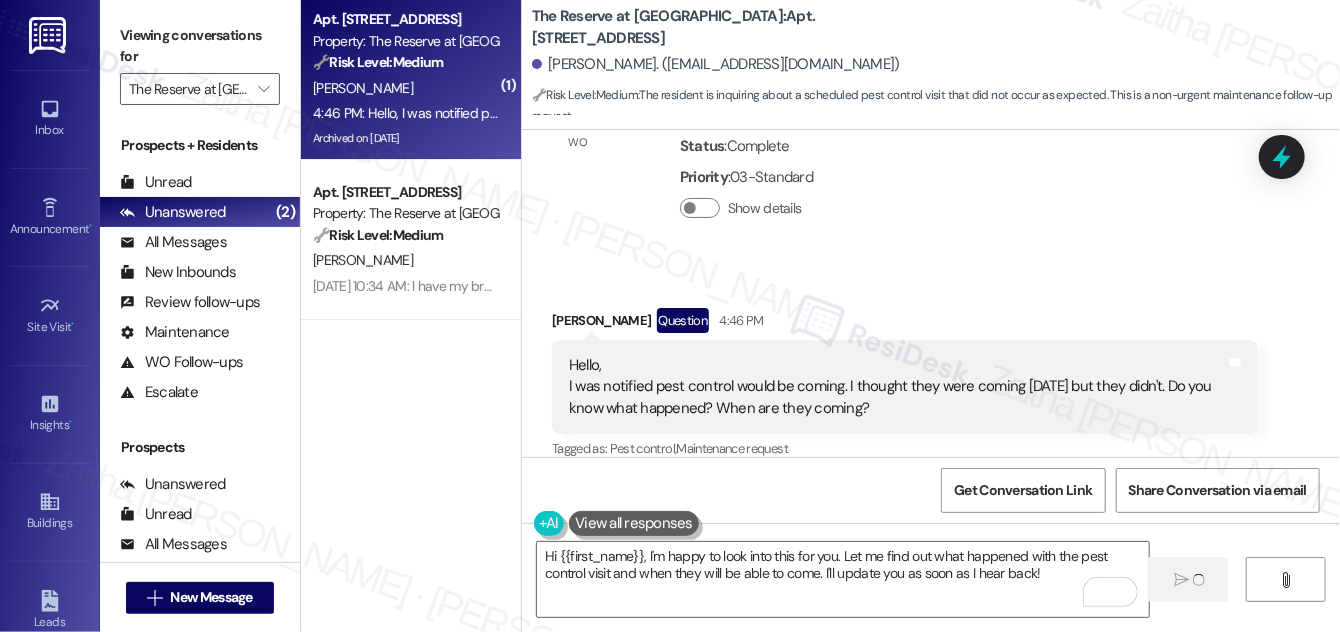 type 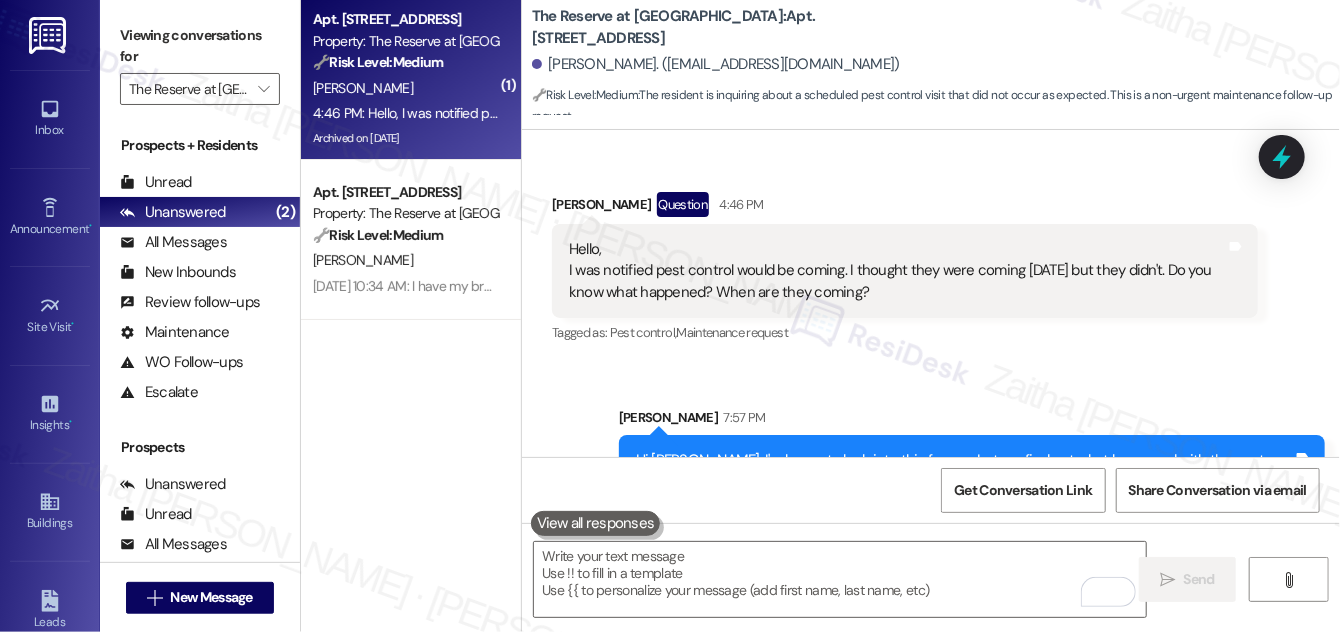 scroll, scrollTop: 2107, scrollLeft: 0, axis: vertical 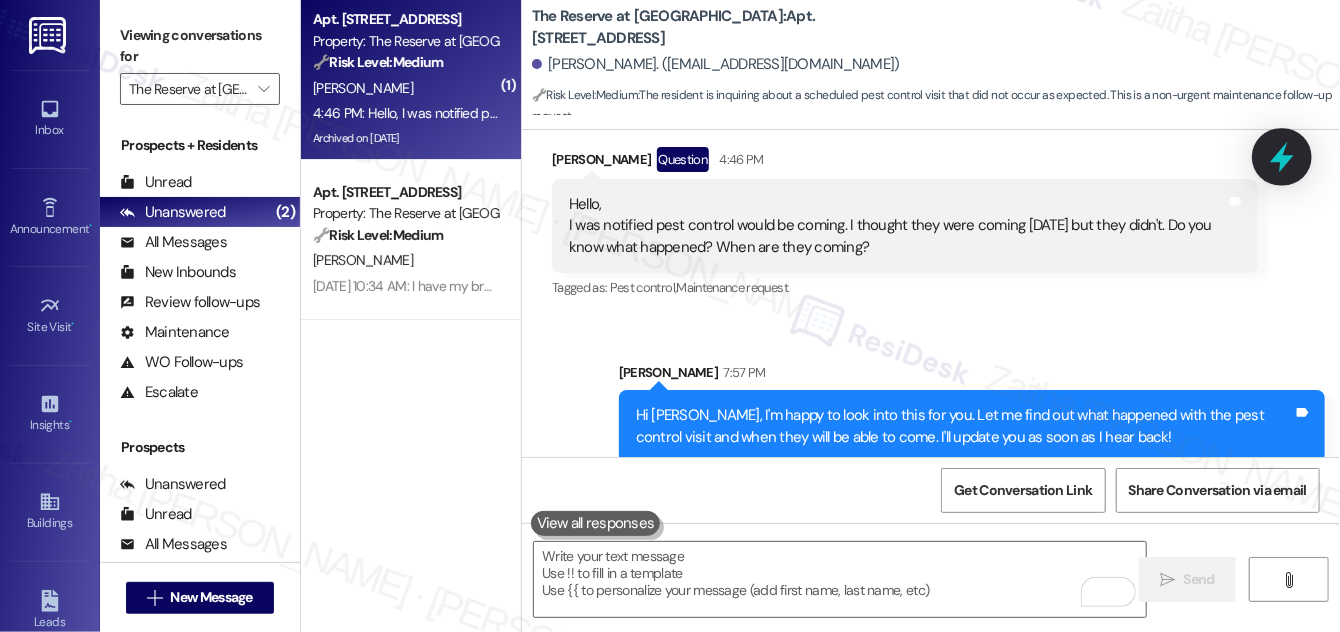 click 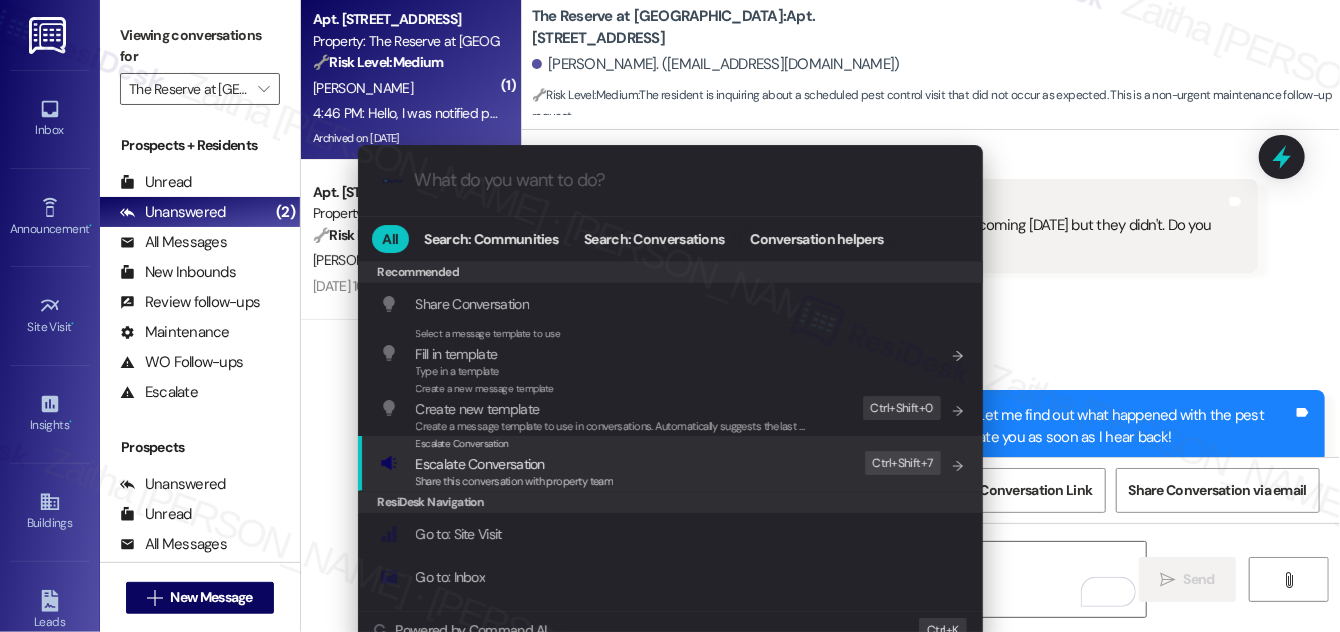 click on "Escalate Conversation" at bounding box center (480, 464) 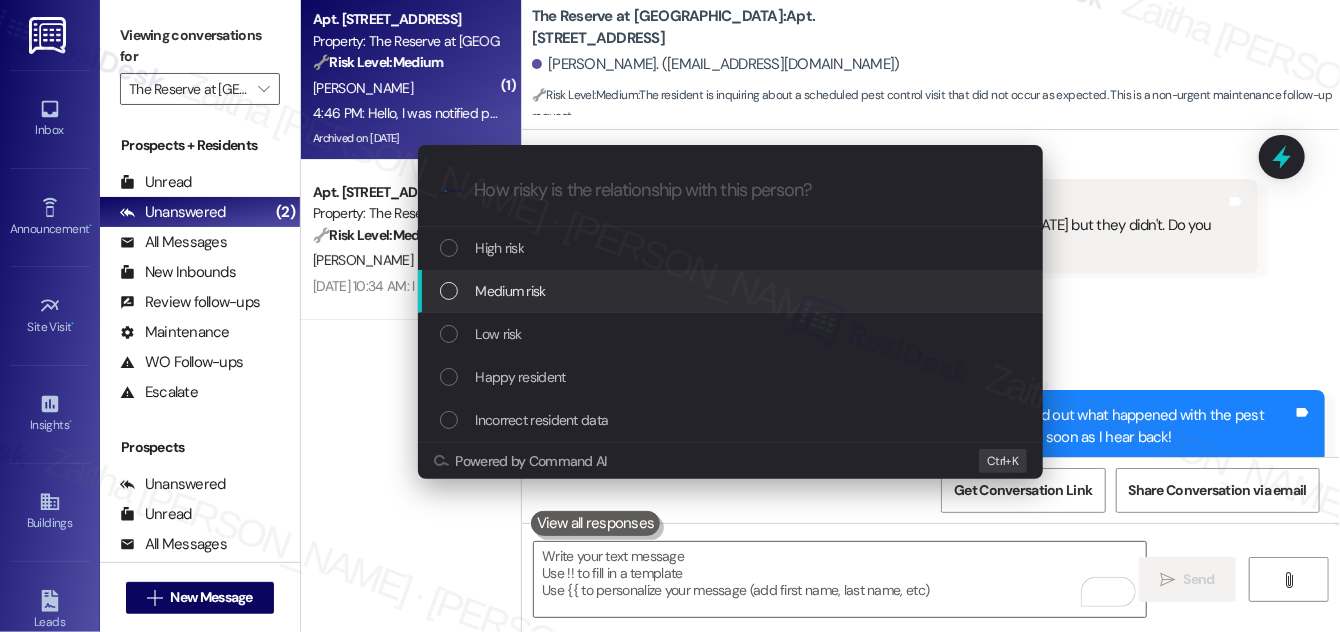 click on "Medium risk" at bounding box center (511, 291) 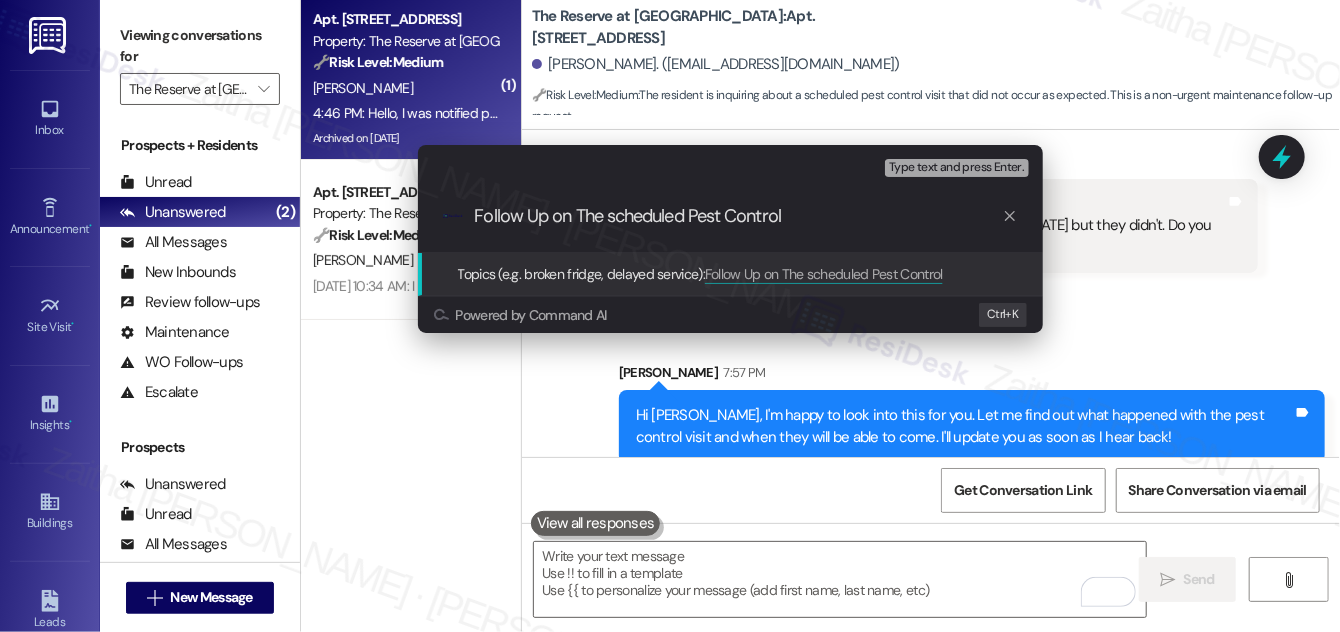 type on "Follow Up on The scheduled Pest Control" 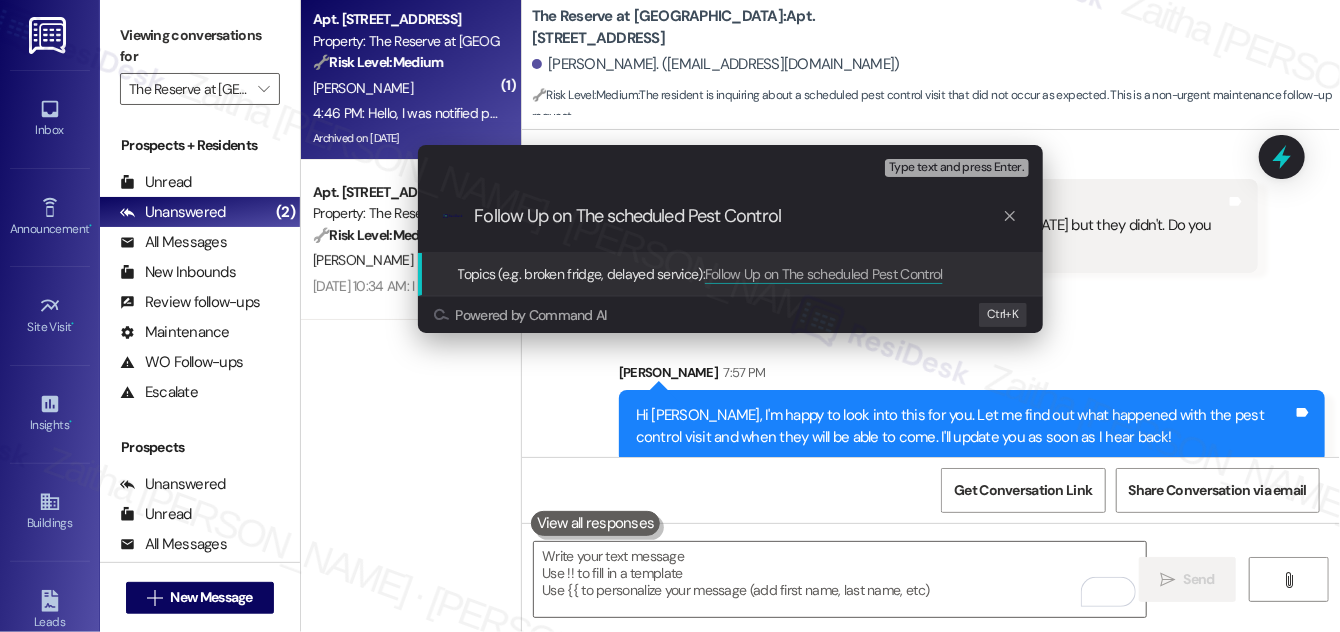 type 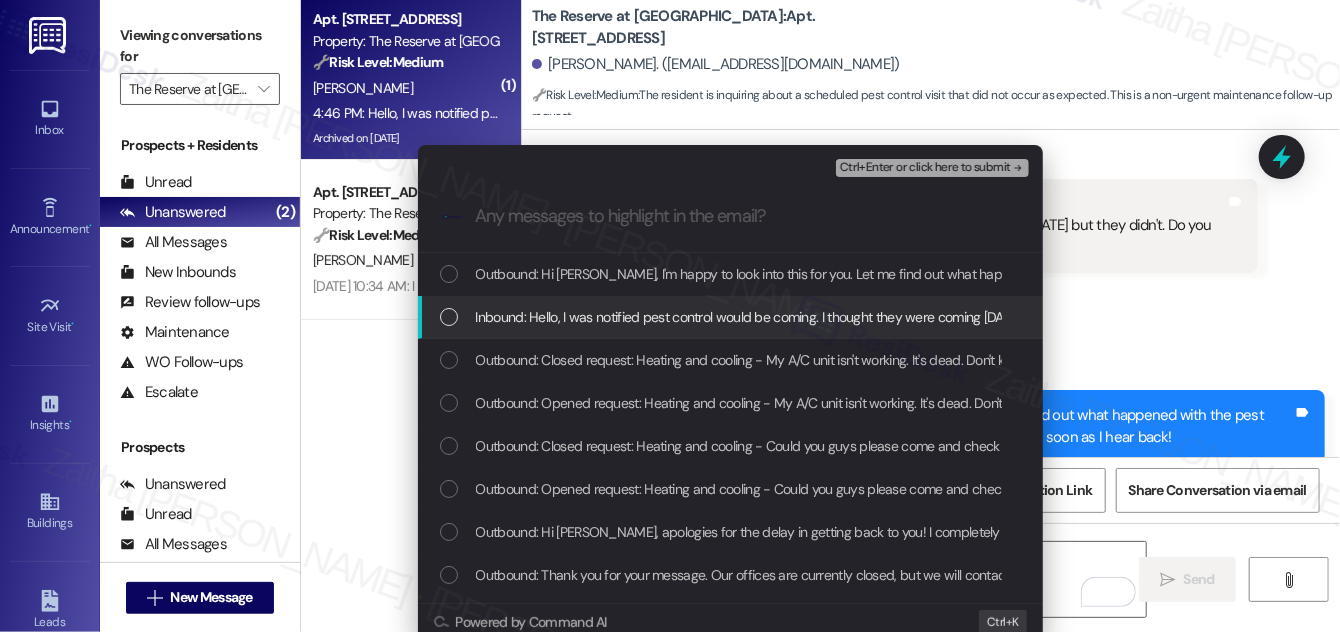 click at bounding box center [449, 317] 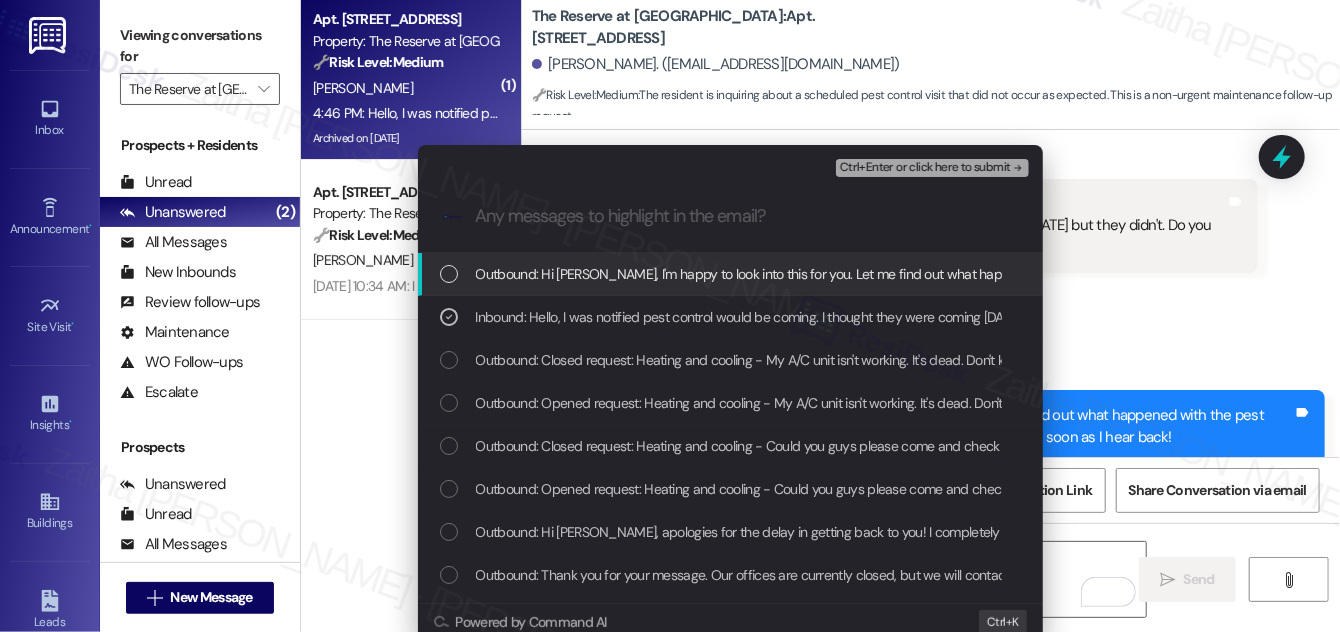 click on "Ctrl+Enter or click here to submit" at bounding box center (925, 168) 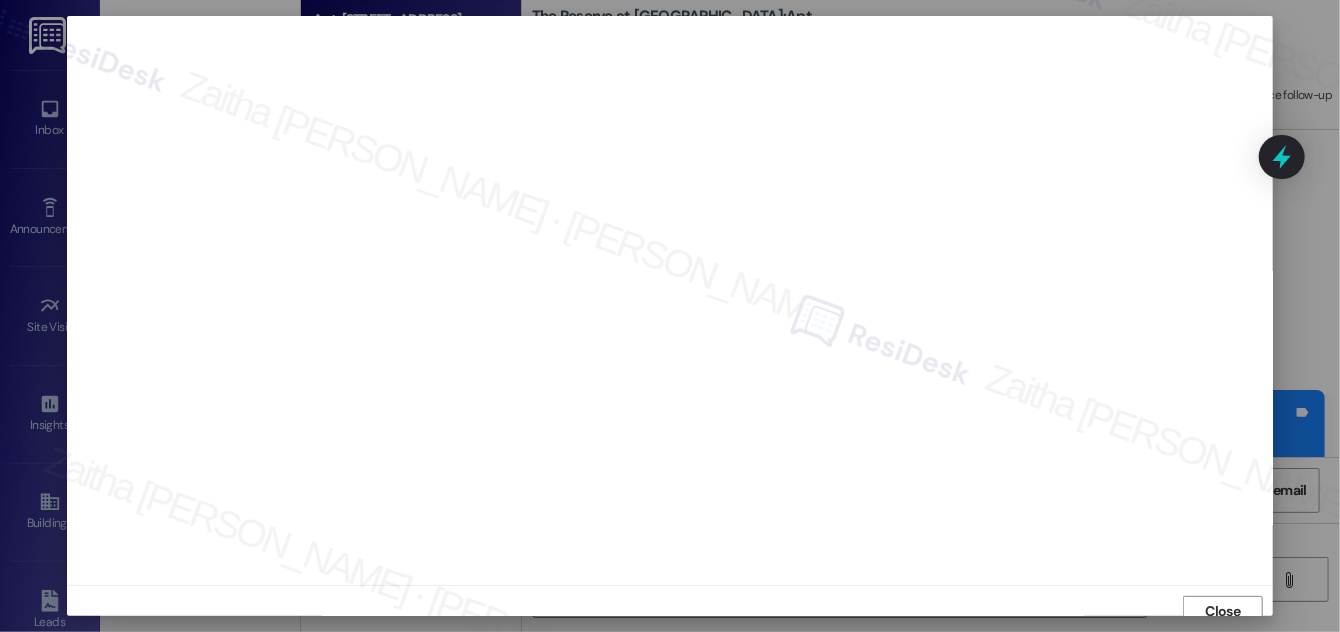 scroll, scrollTop: 11, scrollLeft: 0, axis: vertical 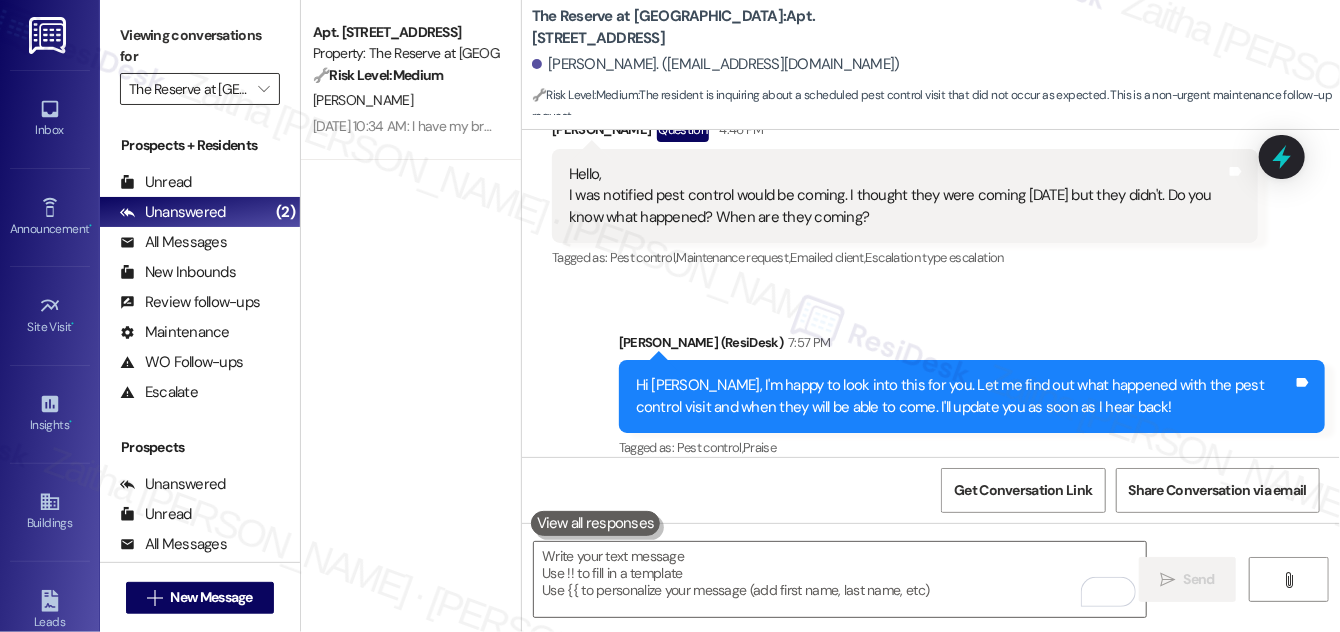 click on "The Reserve at [GEOGRAPHIC_DATA]" at bounding box center [188, 89] 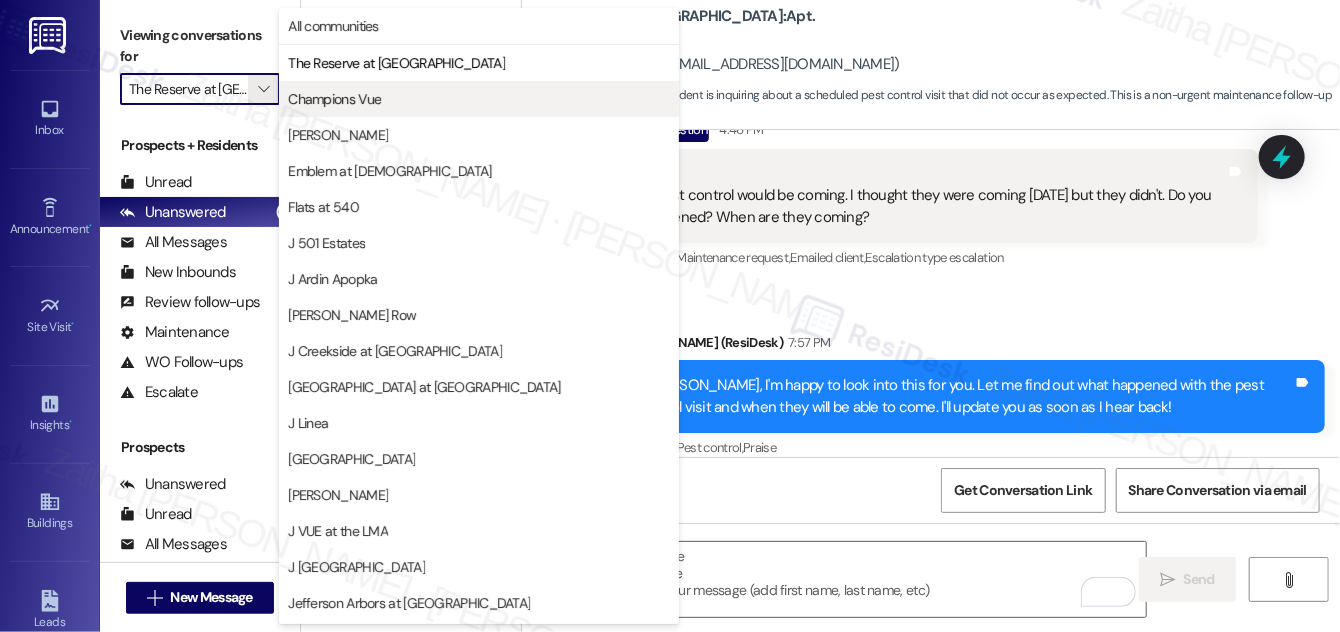 click on "Champions Vue" at bounding box center [334, 99] 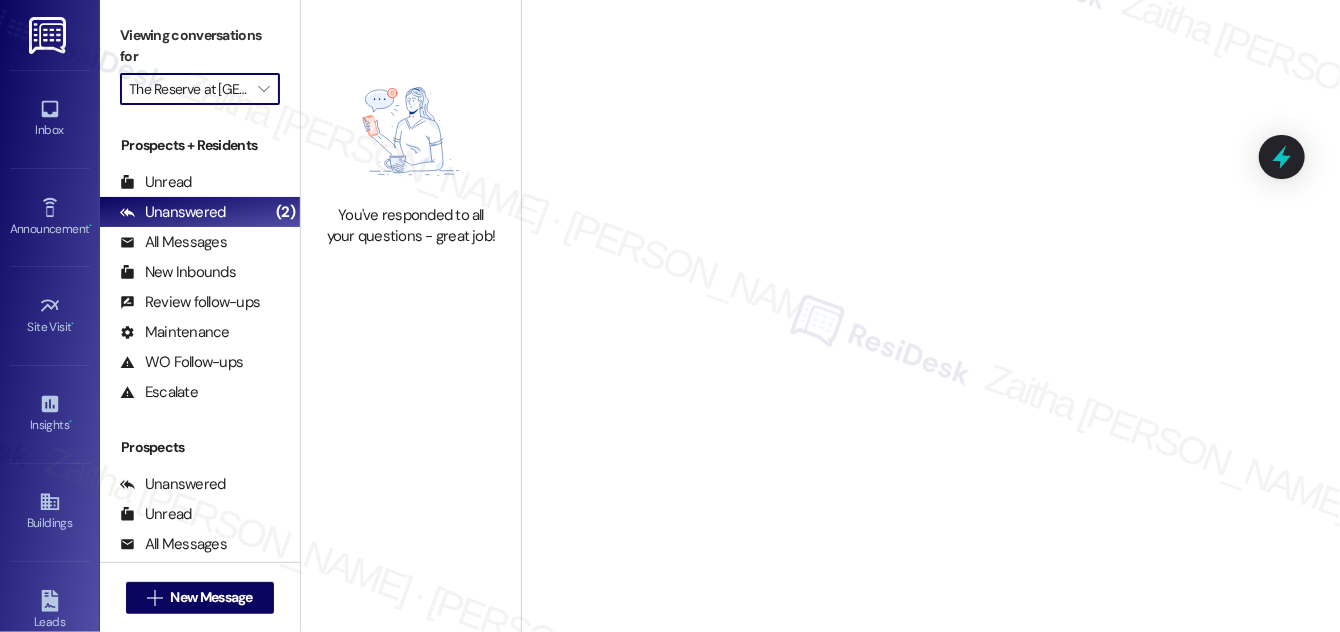 type on "Champions Vue" 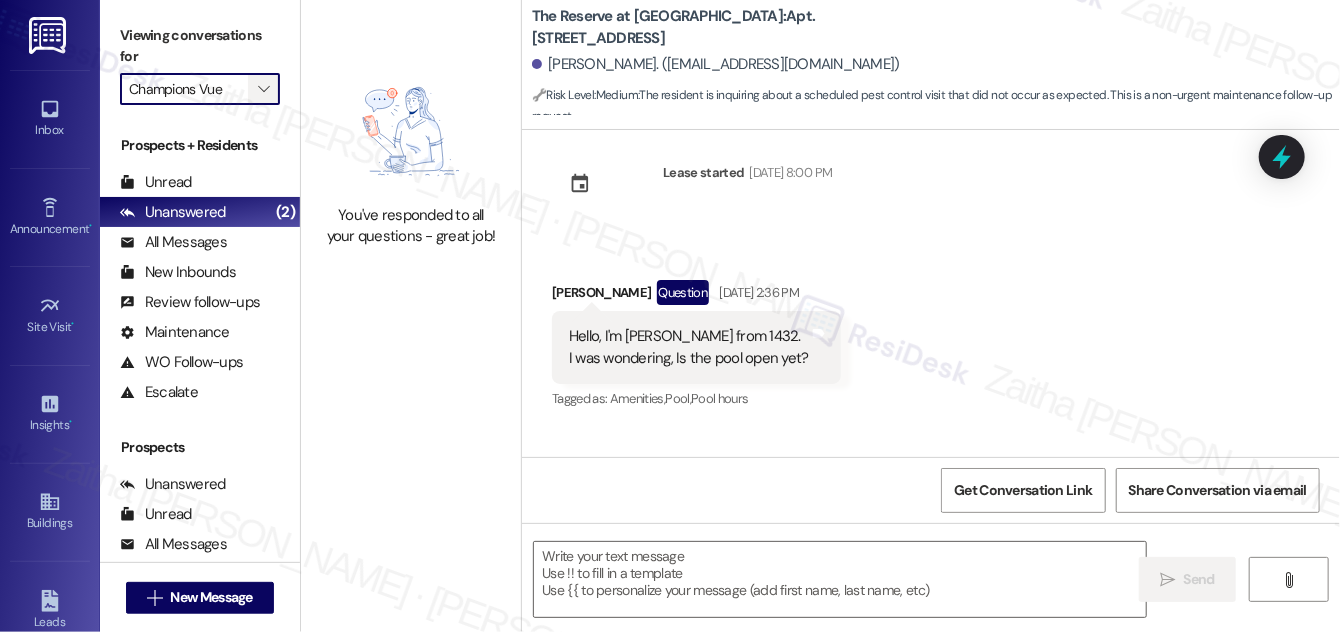 type on "Fetching suggested responses. Please feel free to read through the conversation in the meantime." 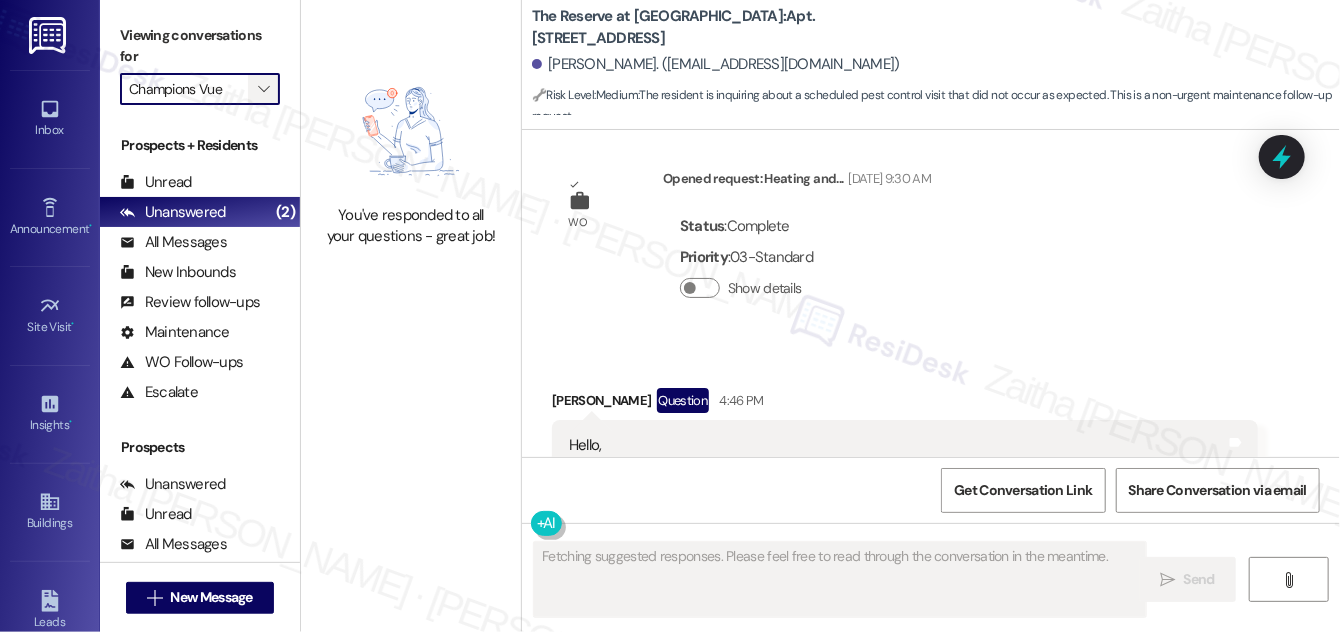 click on "" at bounding box center [264, 89] 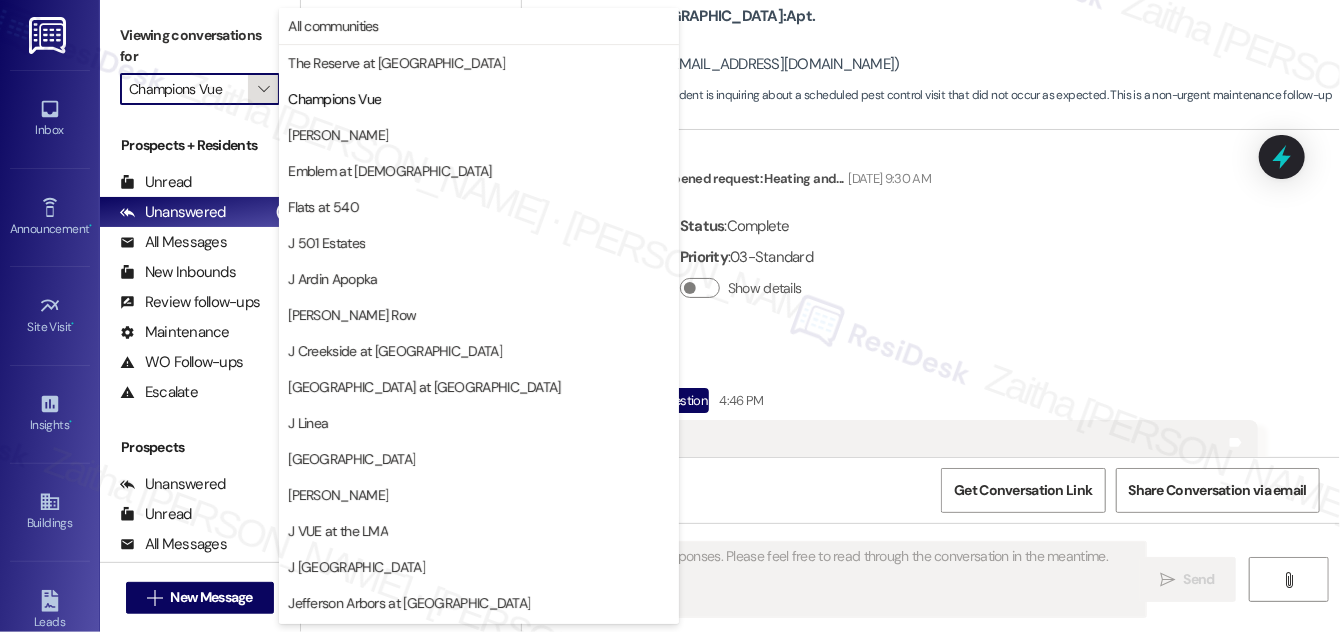 scroll, scrollTop: 1946, scrollLeft: 0, axis: vertical 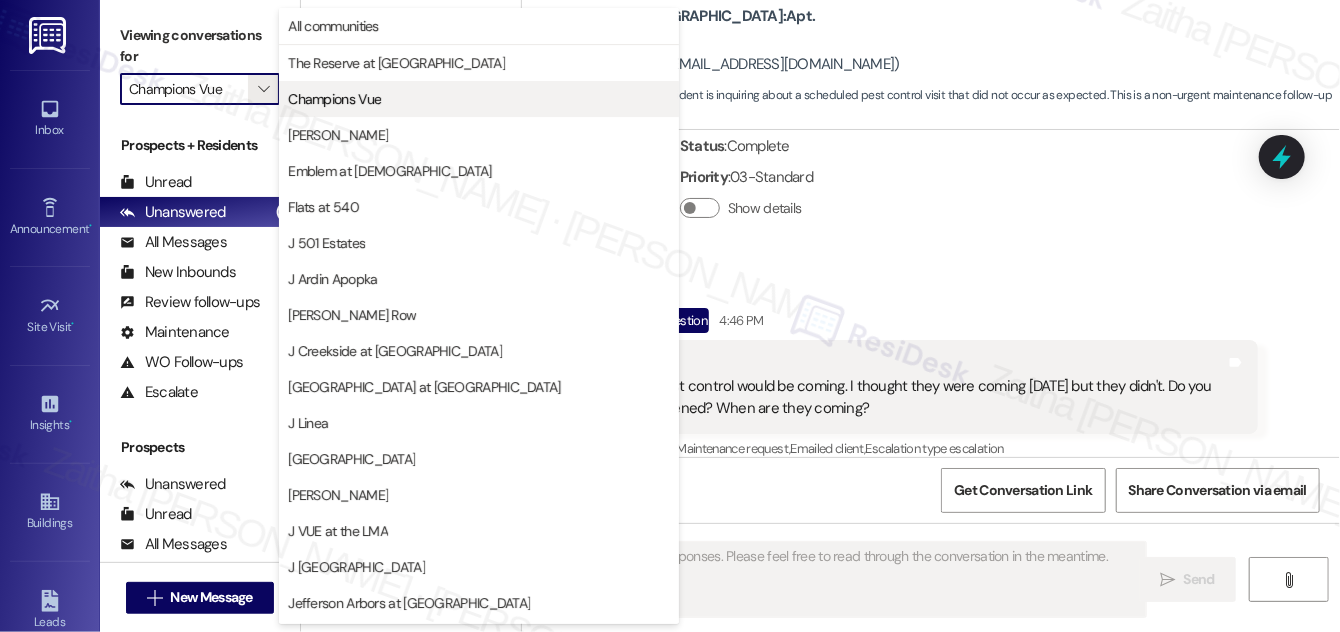 type 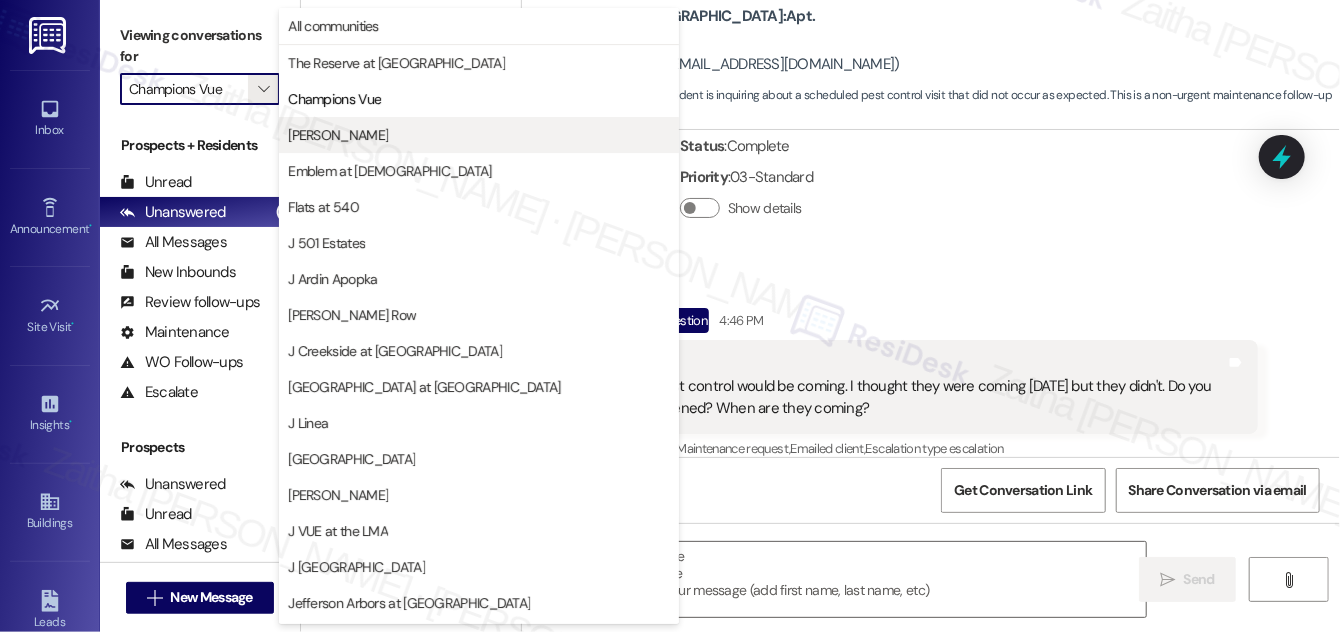 click on "[PERSON_NAME]" at bounding box center (479, 135) 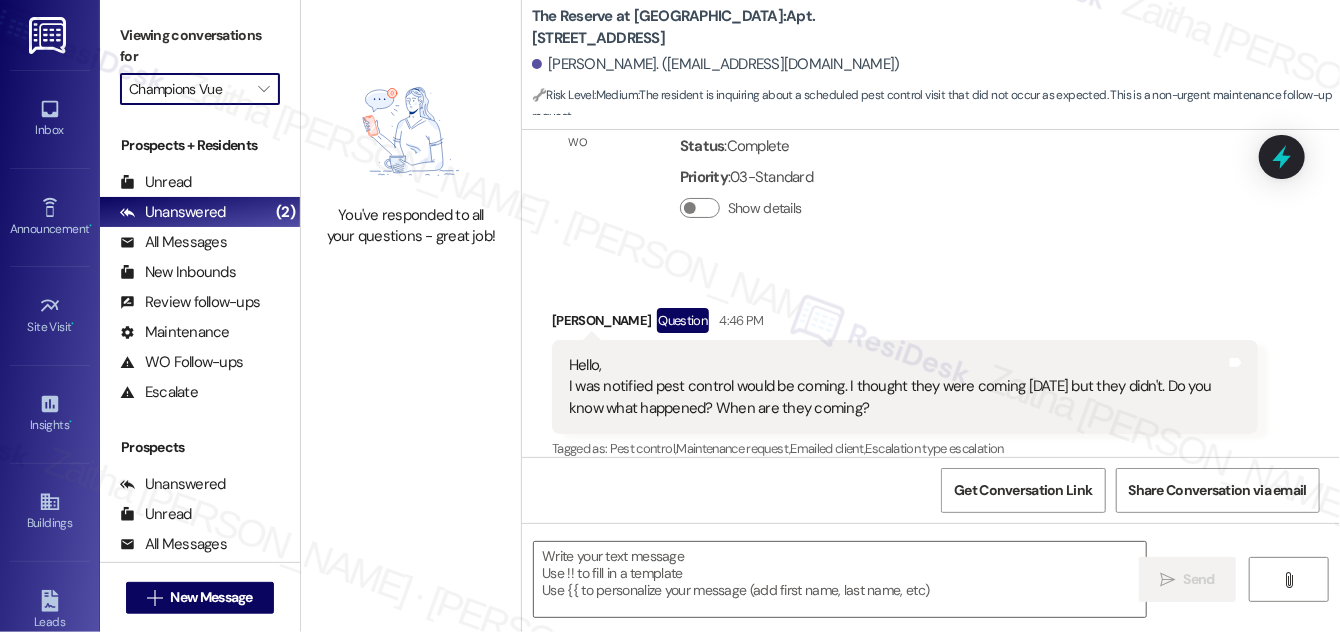 type on "[PERSON_NAME]" 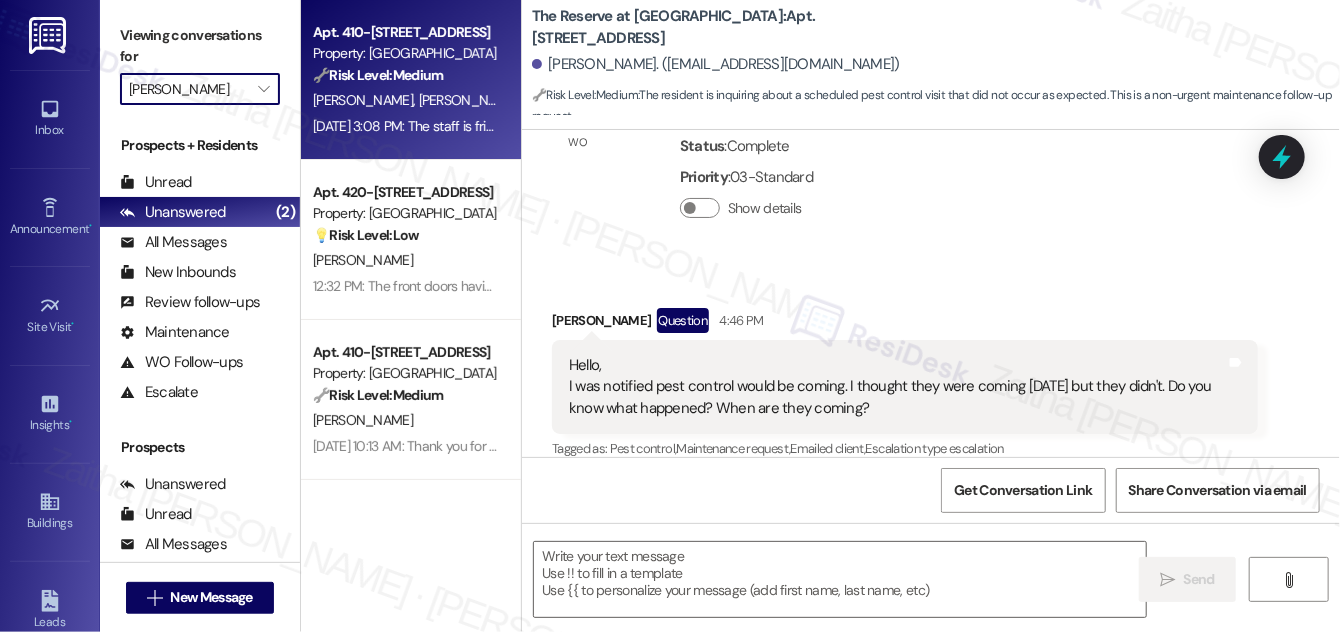 click on "[PERSON_NAME] [PERSON_NAME]" at bounding box center (405, 100) 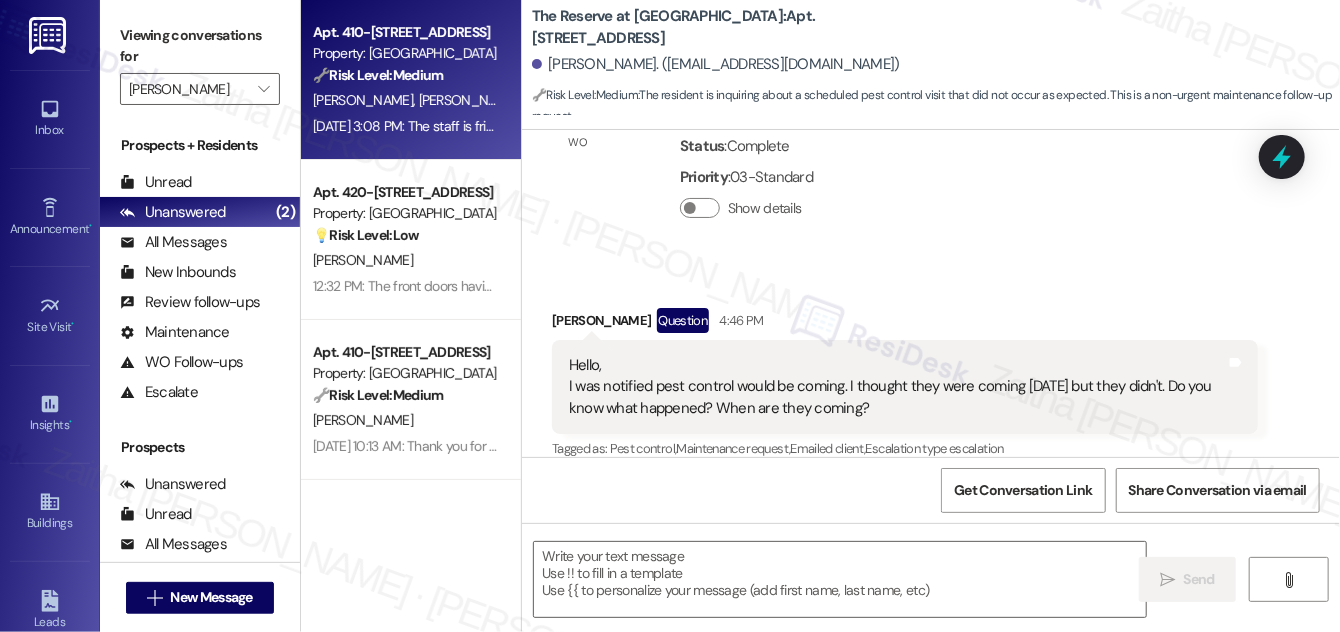 type on "Fetching suggested responses. Please feel free to read through the conversation in the meantime." 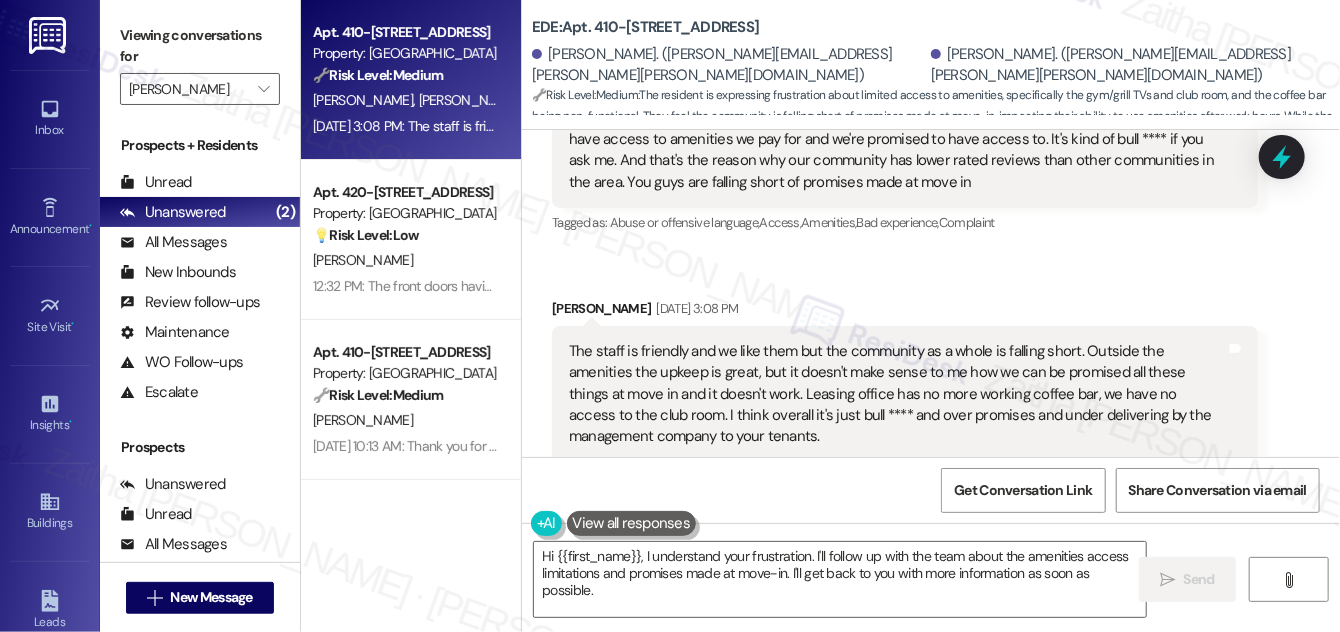 scroll, scrollTop: 5930, scrollLeft: 0, axis: vertical 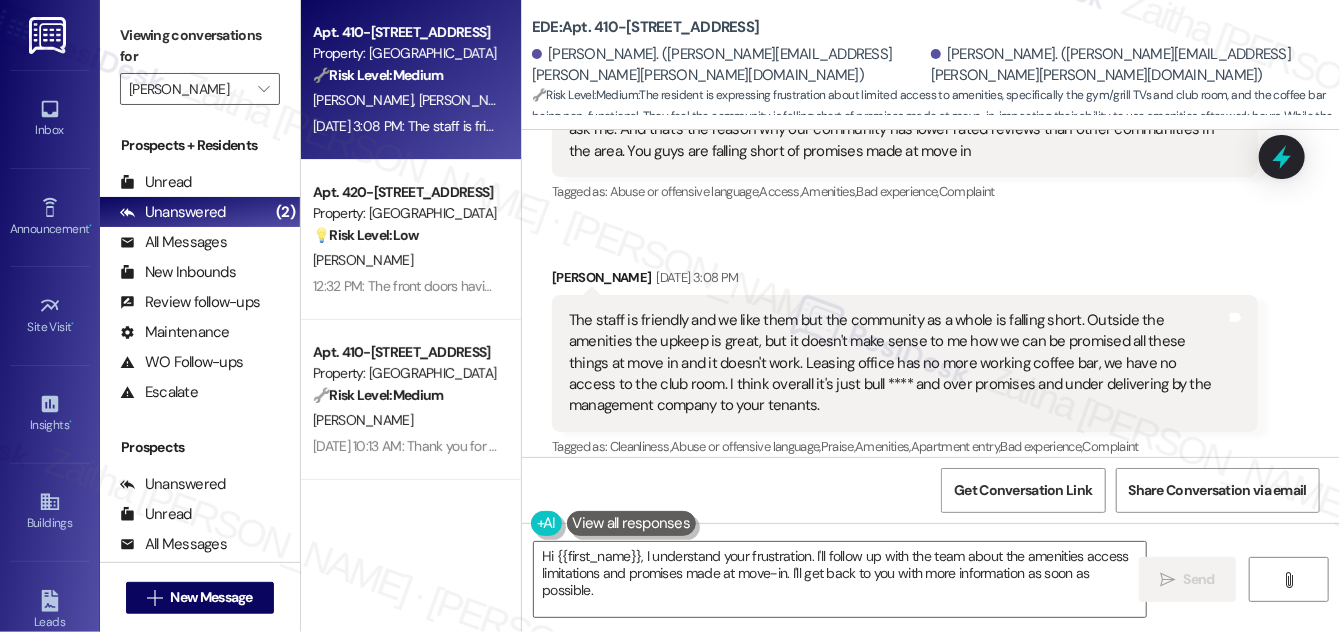 click on "[PERSON_NAME] [DATE] 3:08 PM" at bounding box center [905, 281] 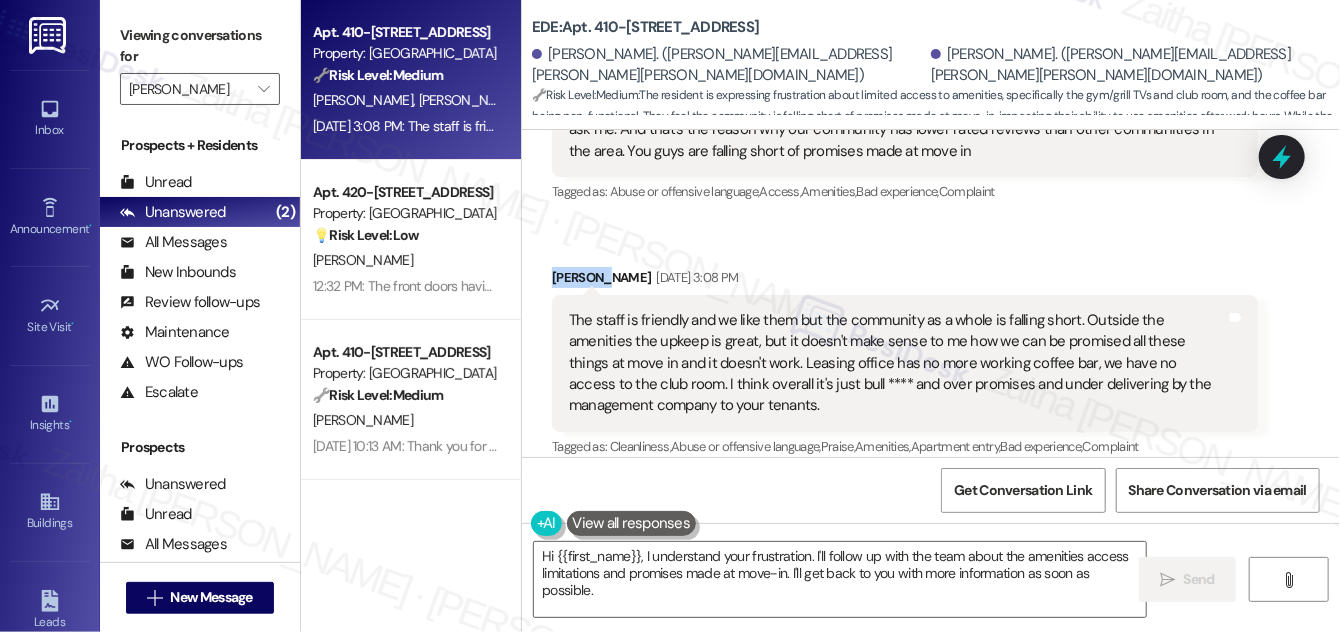 click on "[PERSON_NAME] [DATE] 3:08 PM" at bounding box center [905, 281] 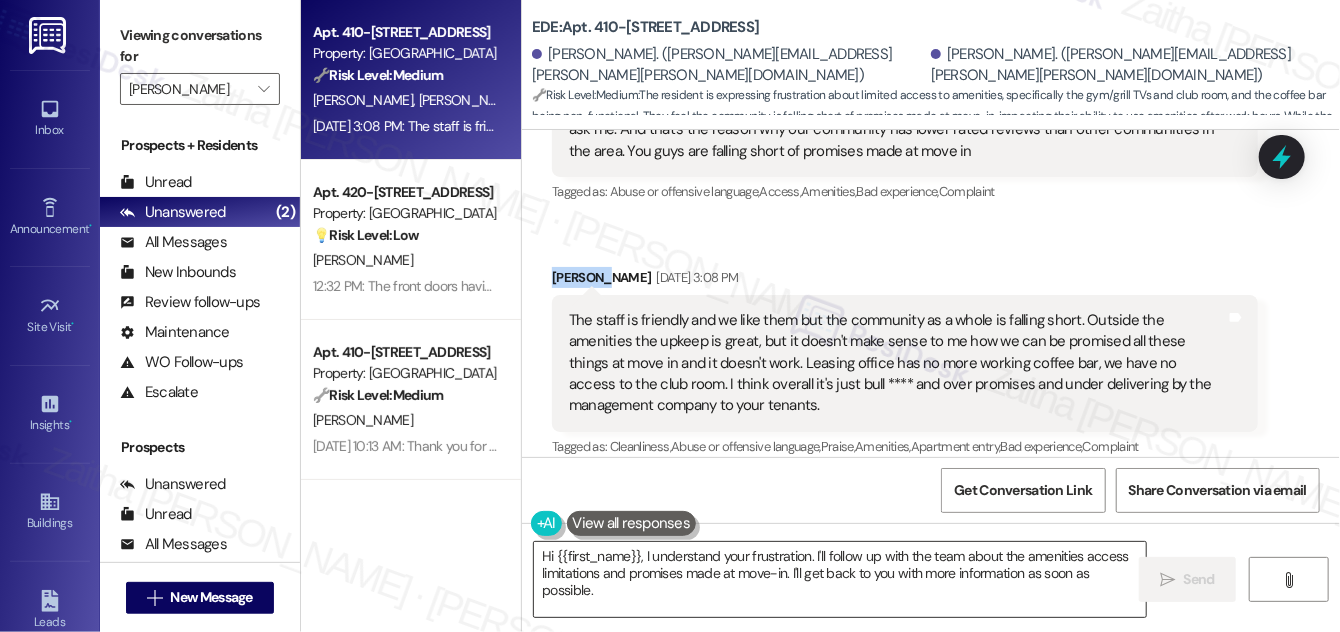 click on "Hi {{first_name}}, I understand your frustration. I'll follow up with the team about the amenities access limitations and promises made at move-in. I'll get back to you with more information as soon as possible." at bounding box center (840, 579) 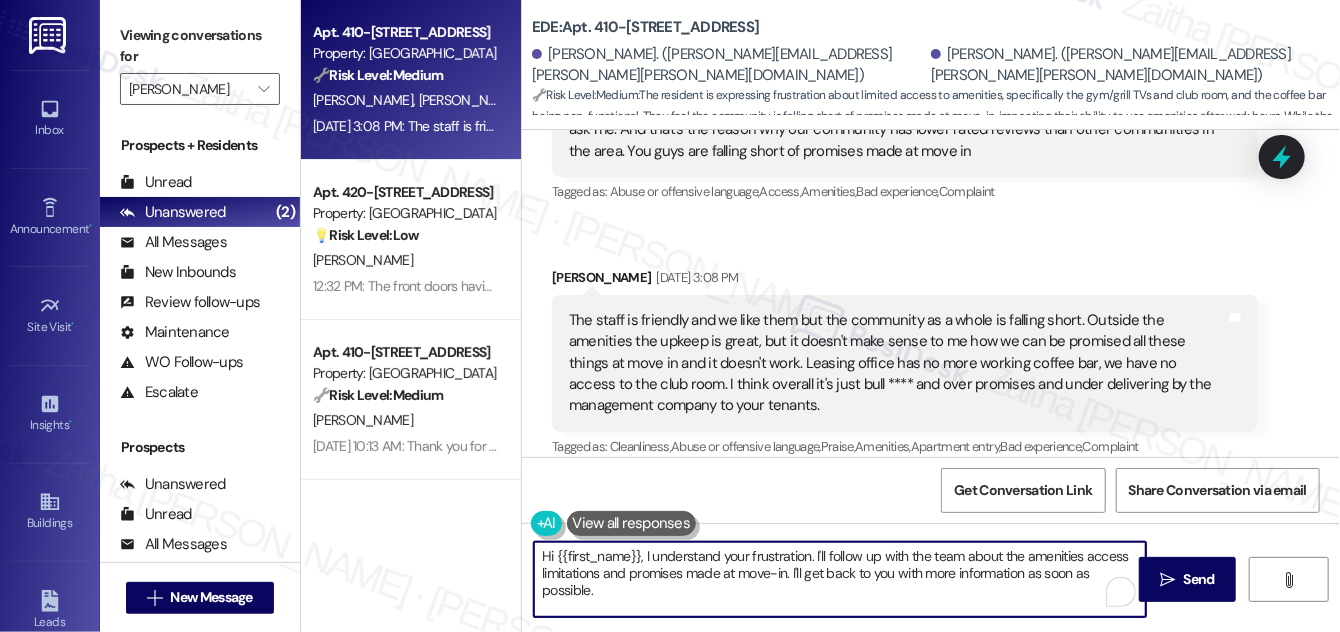 click on "Hi {{first_name}}, I understand your frustration. I'll follow up with the team about the amenities access limitations and promises made at move-in. I'll get back to you with more information as soon as possible." at bounding box center (840, 579) 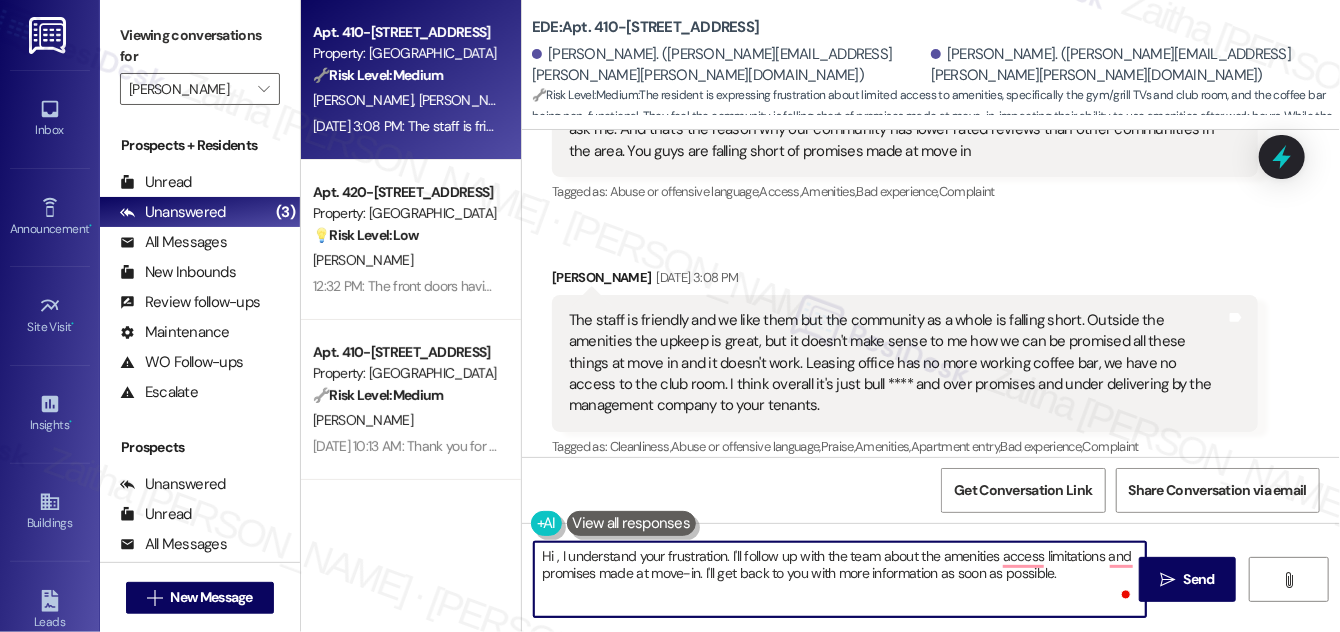 paste on "[PERSON_NAME]" 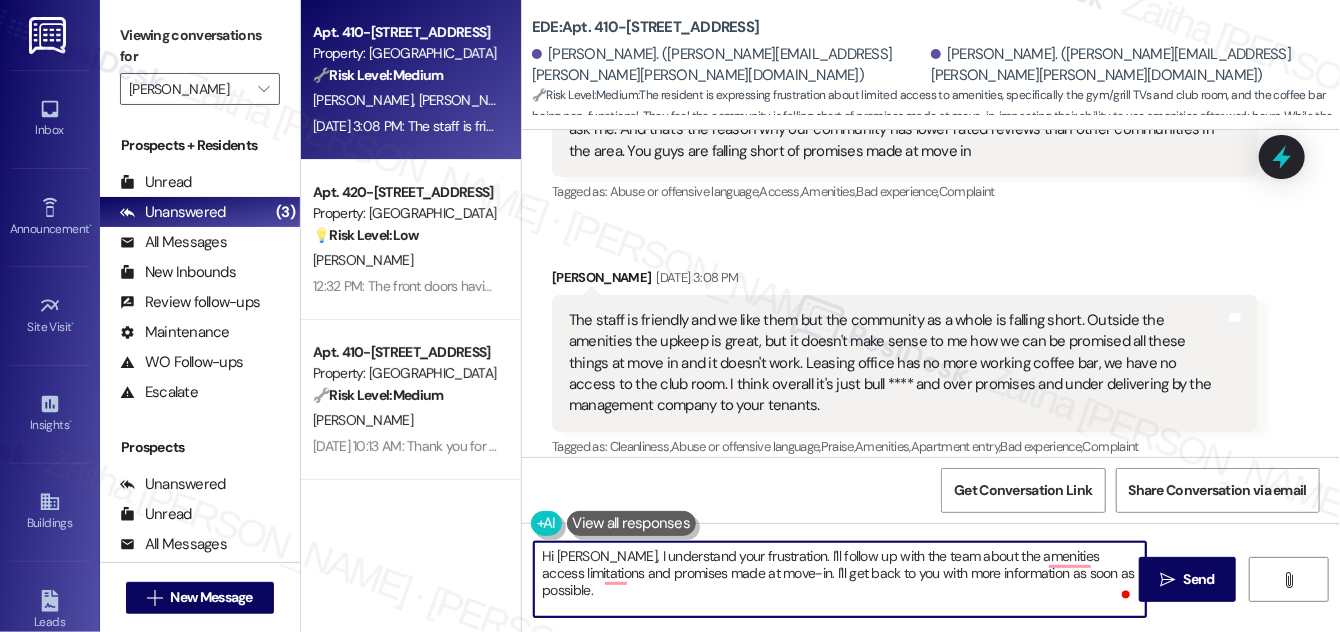 click on "Hi [PERSON_NAME], I understand your frustration. I'll follow up with the team about the amenities access limitations and promises made at move-in. I'll get back to you with more information as soon as possible." at bounding box center (840, 579) 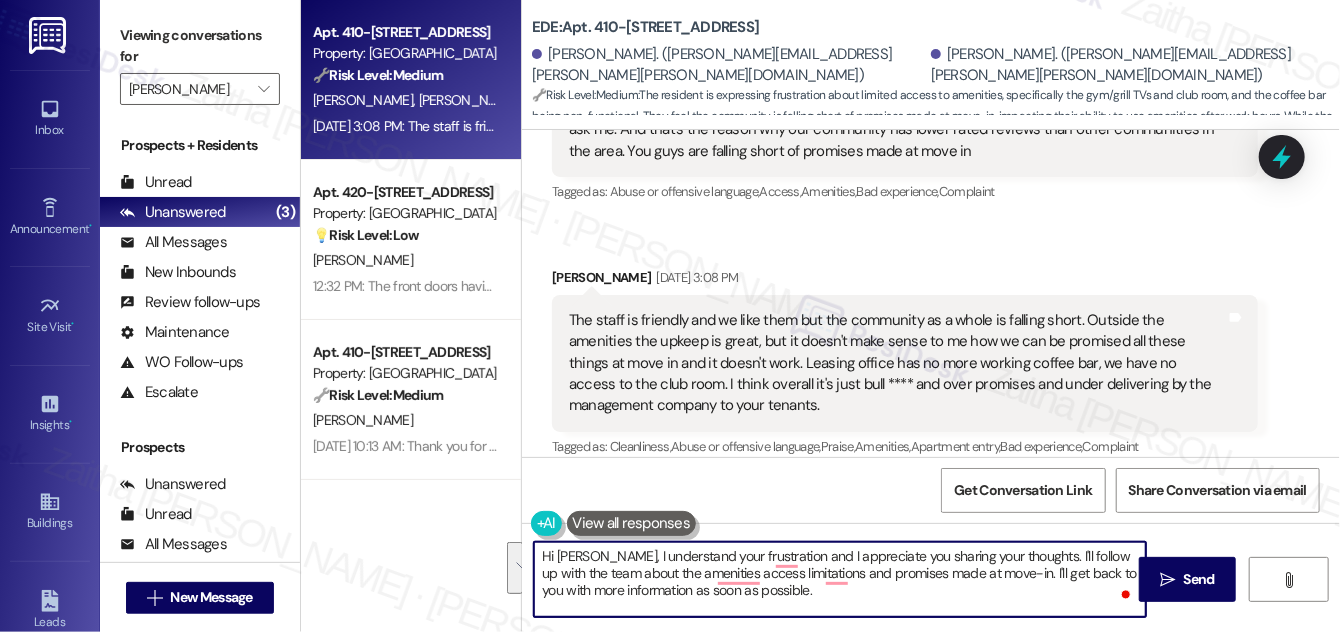 drag, startPoint x: 1022, startPoint y: 551, endPoint x: 1031, endPoint y: 594, distance: 43.931767 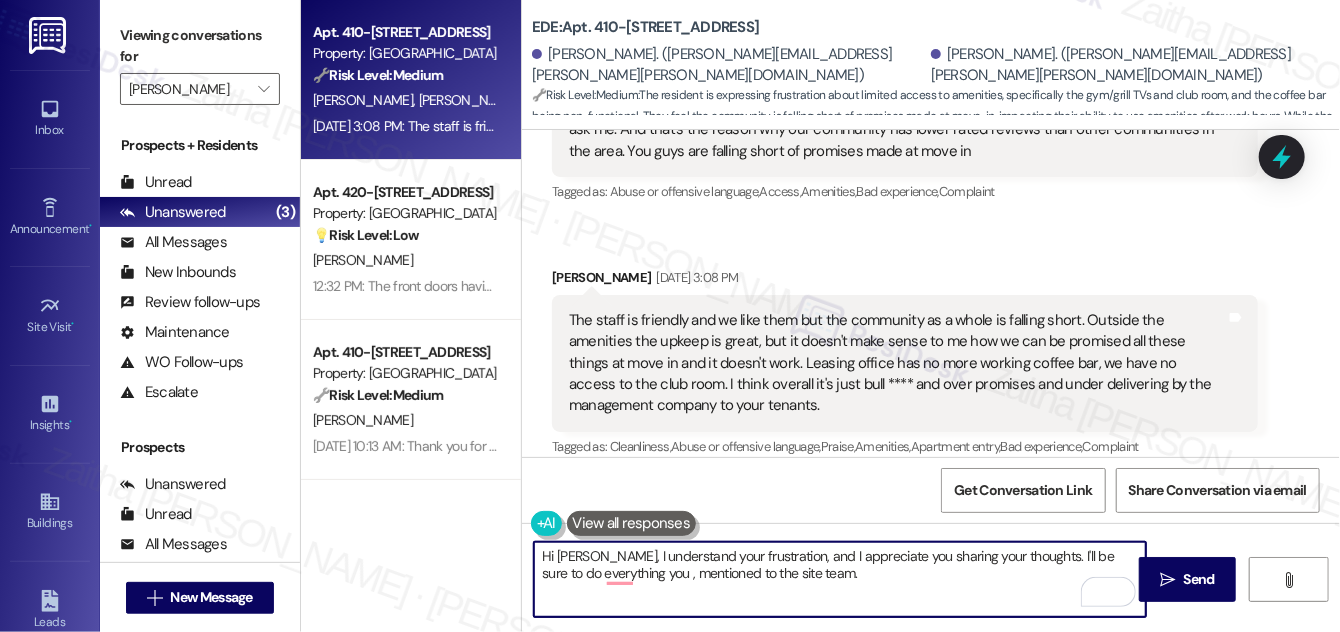 click on "Hi [PERSON_NAME], I understand your frustration, and I appreciate you sharing your thoughts. I'll be sure to do everything you , mentioned to the site team." at bounding box center (840, 579) 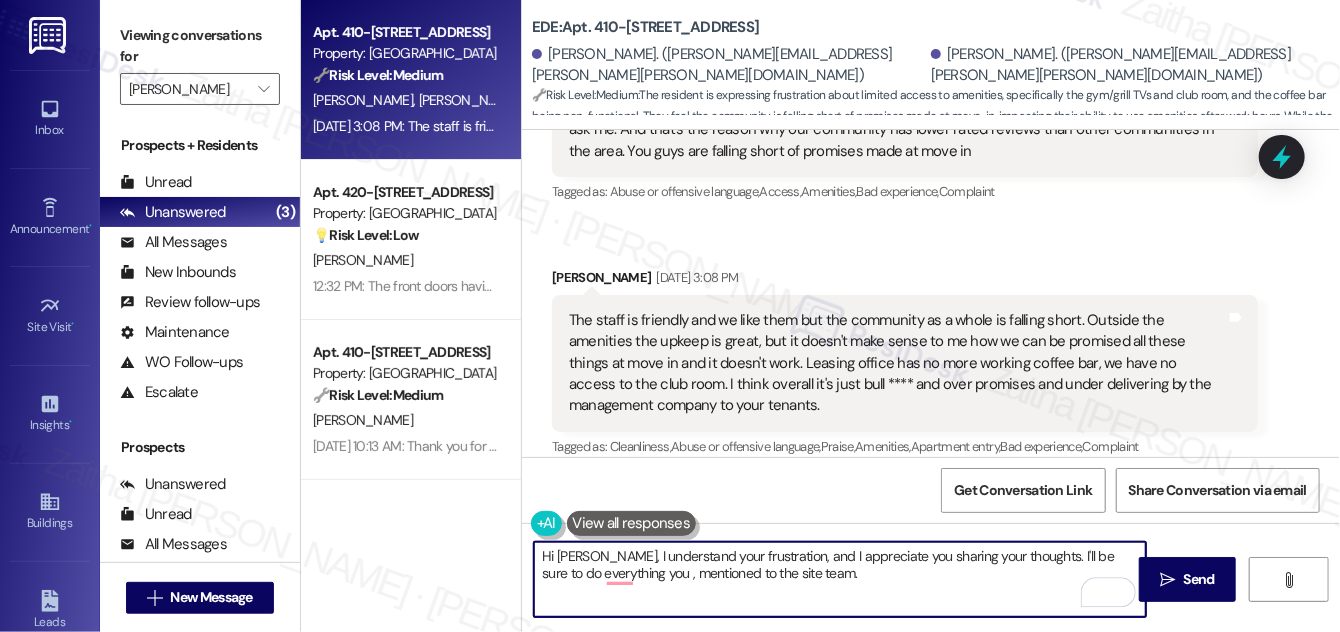 paste on "Your input is valuable to us as we work to improve our community." 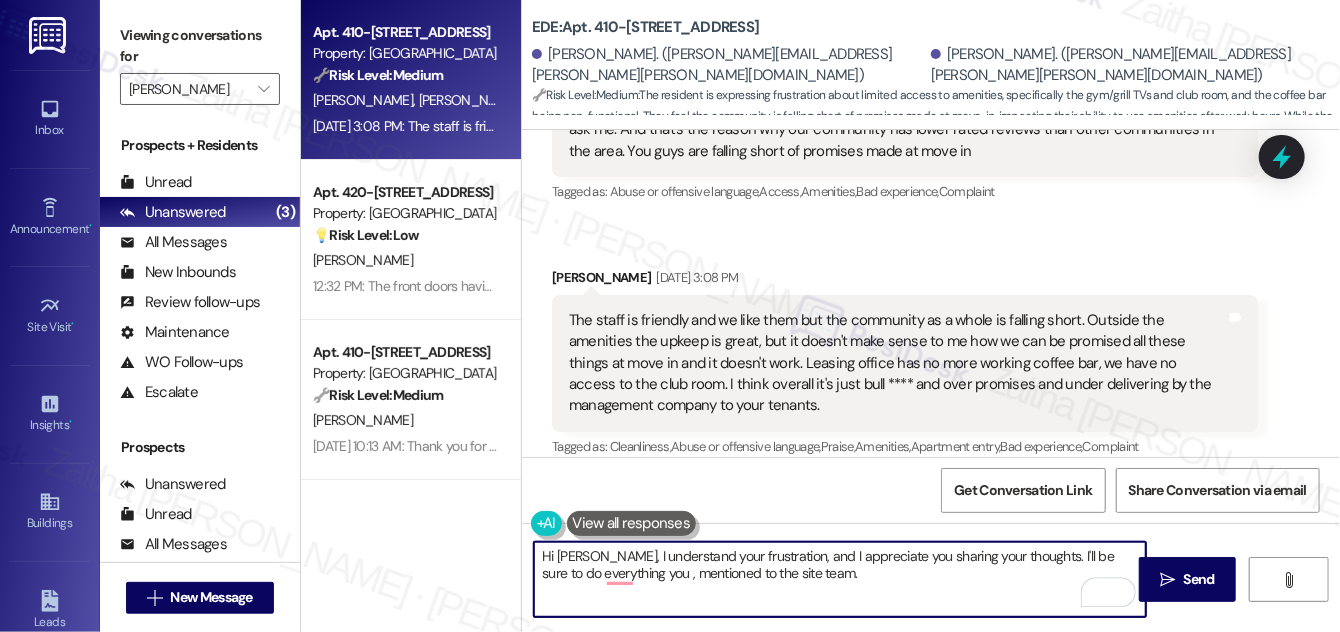 type on "Hi [PERSON_NAME], I understand your frustration, and I appreciate you sharing your thoughts. I'll be sure to do everything you , mentioned to the site team. Your input is valuable to us as we work to improve our community." 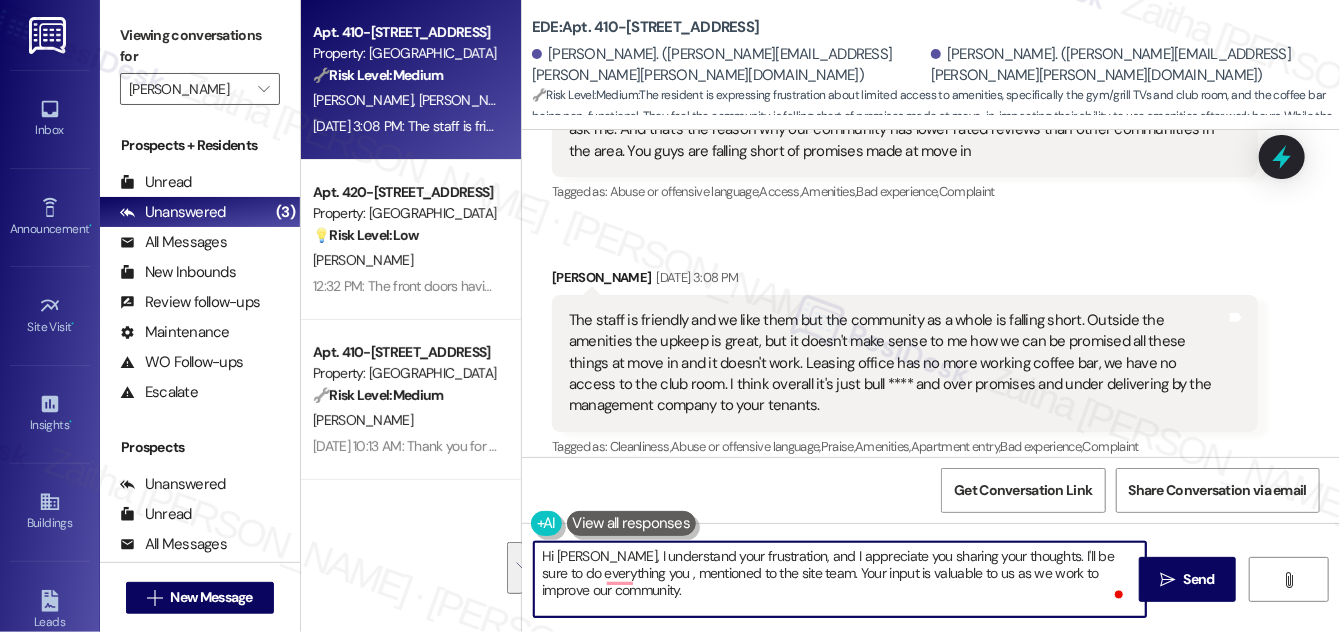 drag, startPoint x: 535, startPoint y: 554, endPoint x: 649, endPoint y: 598, distance: 122.19656 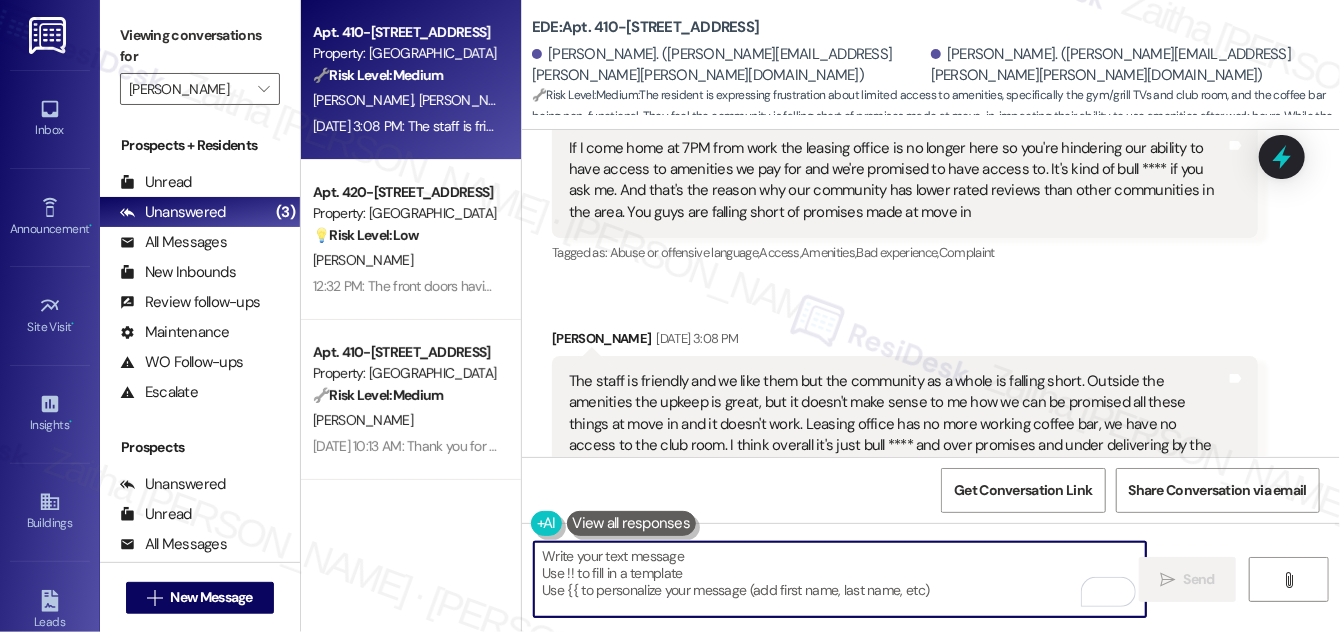 scroll, scrollTop: 5839, scrollLeft: 0, axis: vertical 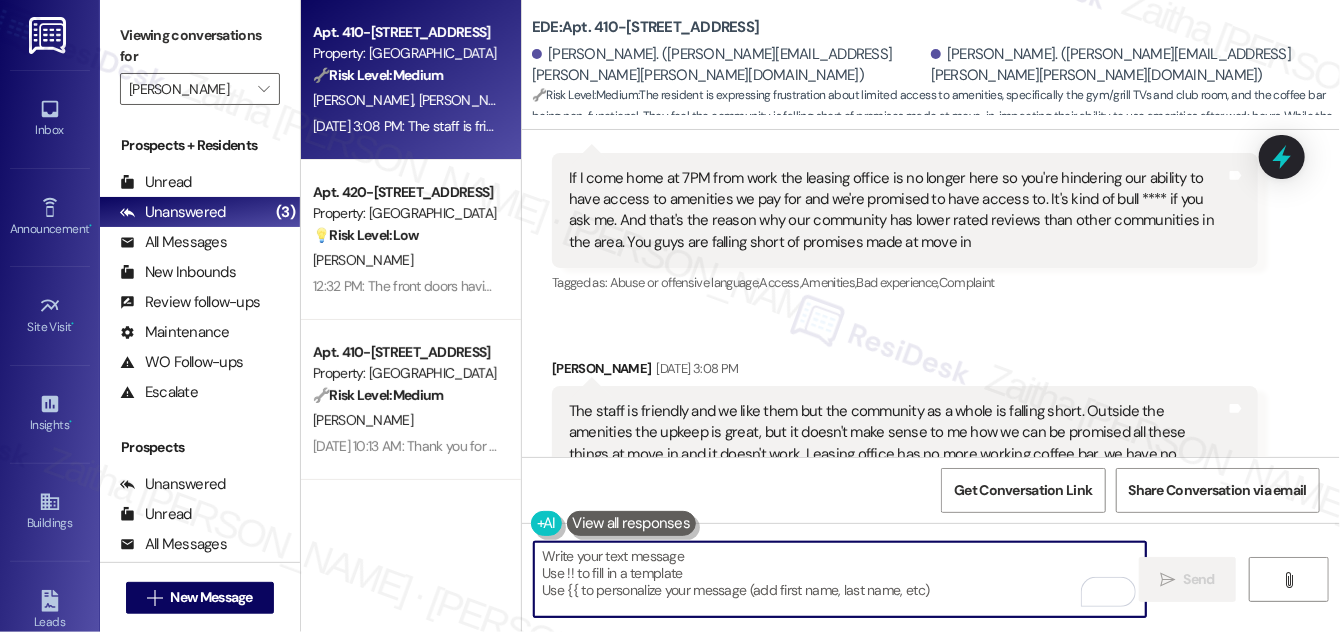 paste on "Hi [PERSON_NAME]," 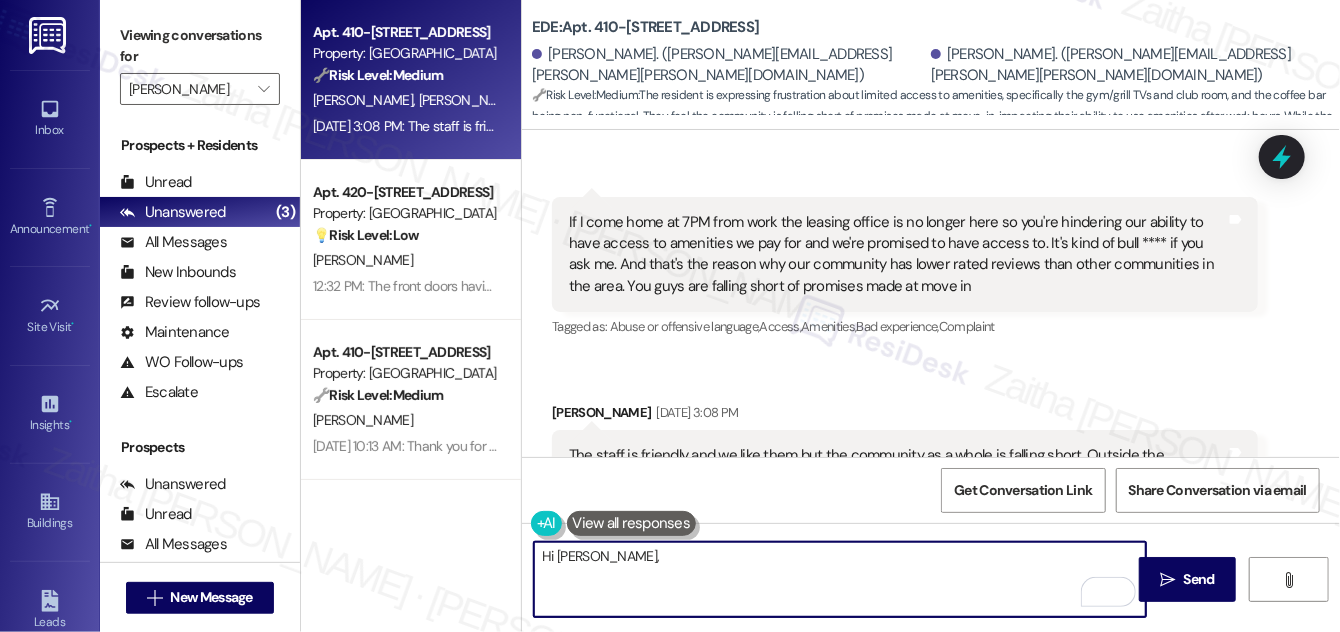 scroll, scrollTop: 5839, scrollLeft: 0, axis: vertical 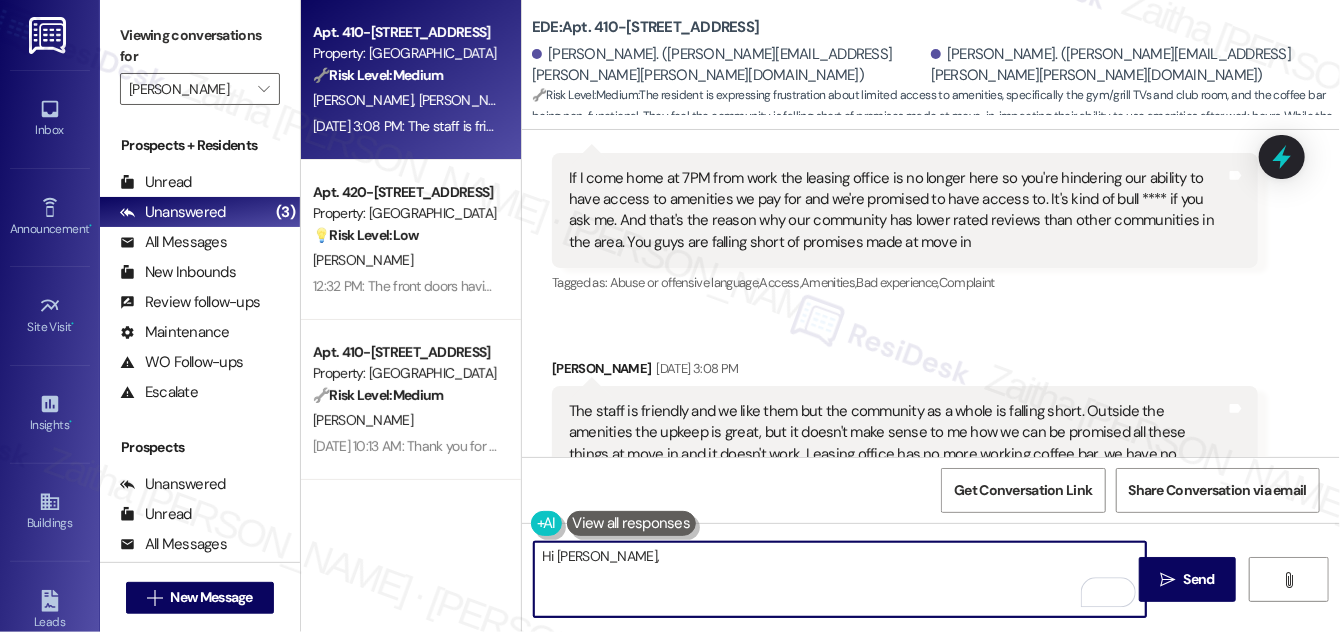 paste on "Thank you for sharing your thoughts. I truly understand your frustration and appreciate you bringing your concerns to our attention. I’ll make sure everything you mentioned is communicated to the site team. Your input is important to us as we continue working to improve the community experience." 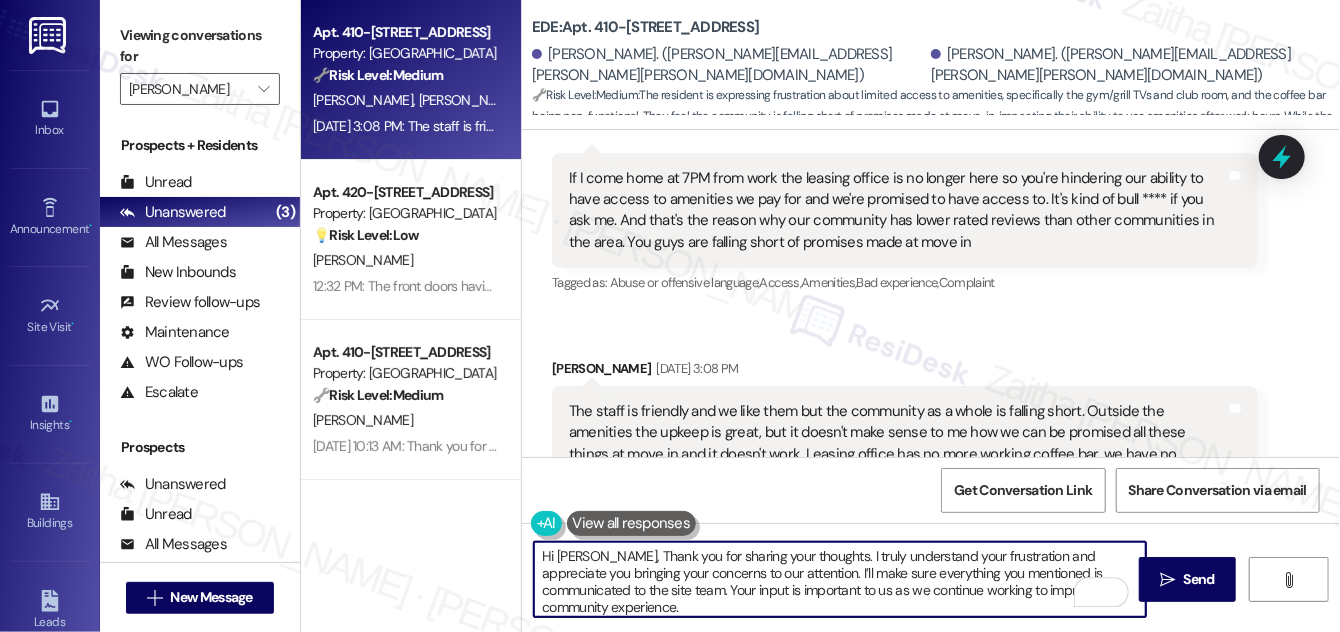 scroll, scrollTop: 34, scrollLeft: 0, axis: vertical 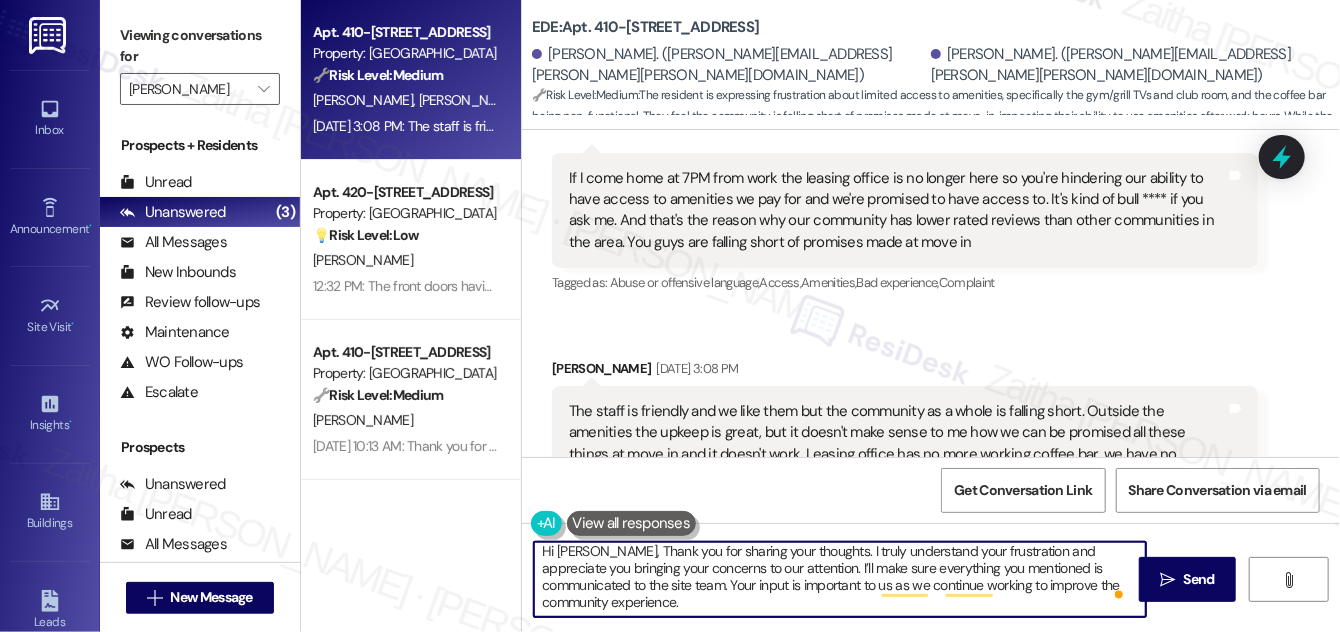 click on "Hi [PERSON_NAME], Thank you for sharing your thoughts. I truly understand your frustration and appreciate you bringing your concerns to our attention. I’ll make sure everything you mentioned is communicated to the site team. Your input is important to us as we continue working to improve the community experience." at bounding box center [840, 579] 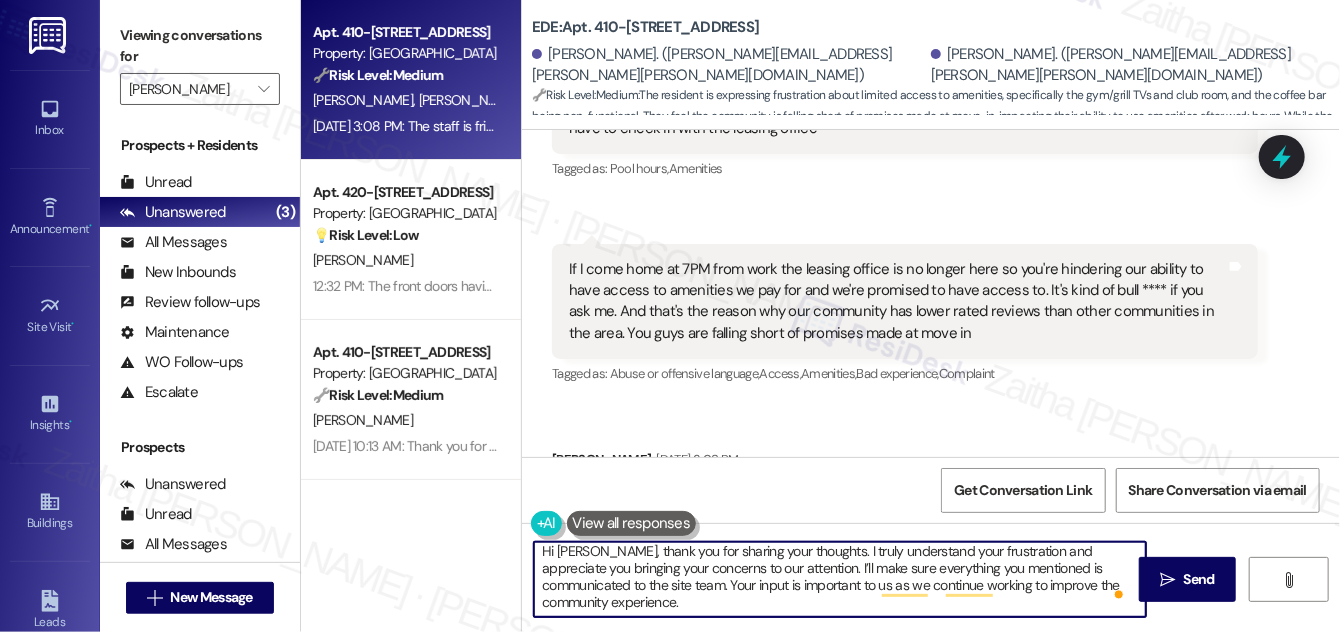 scroll, scrollTop: 5930, scrollLeft: 0, axis: vertical 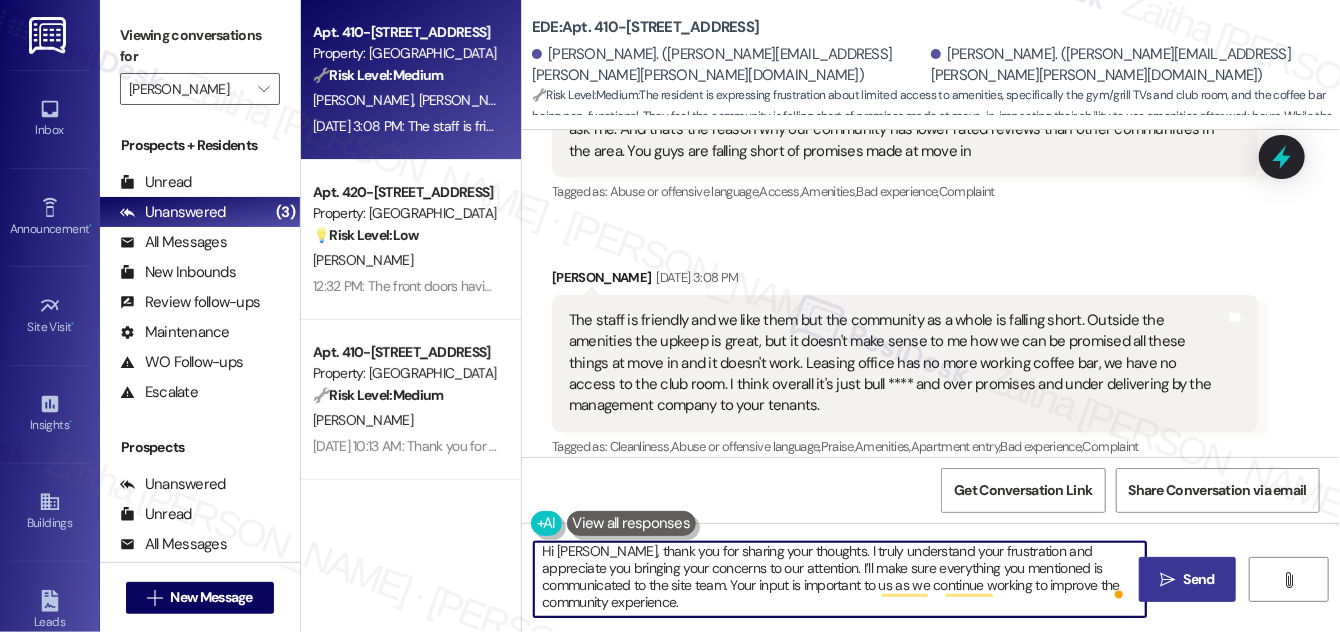 type on "Hi [PERSON_NAME], thank you for sharing your thoughts. I truly understand your frustration and appreciate you bringing your concerns to our attention. I’ll make sure everything you mentioned is communicated to the site team. Your input is important to us as we continue working to improve the community experience." 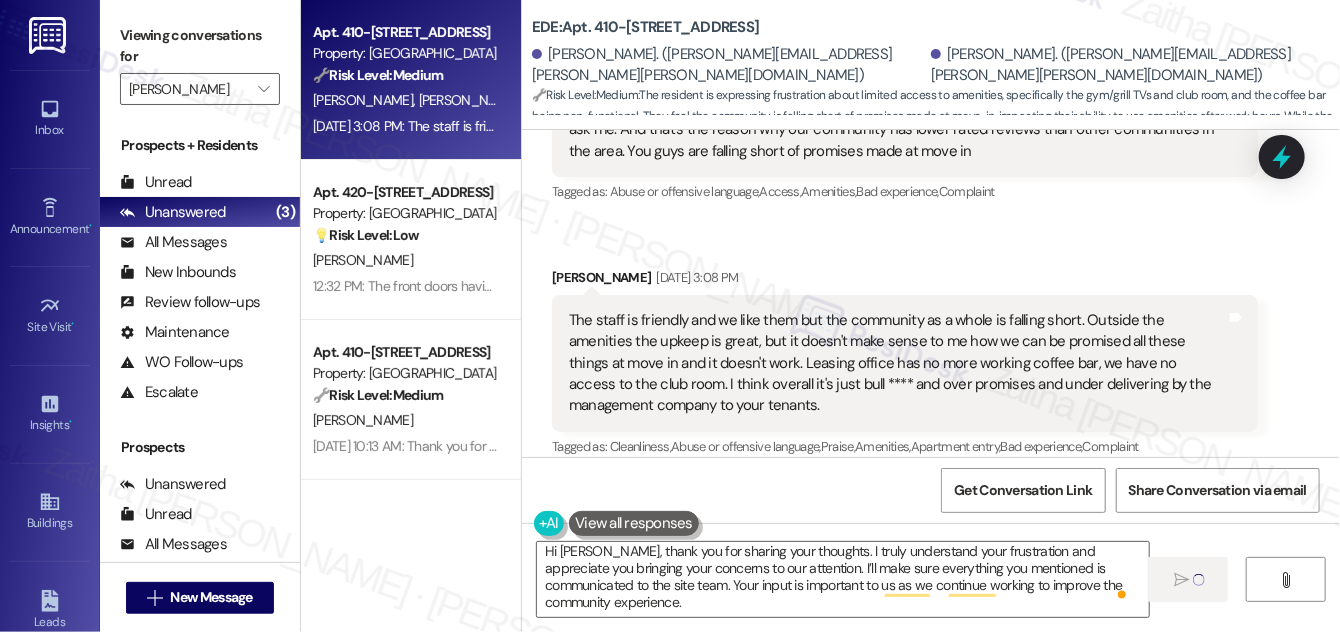 type 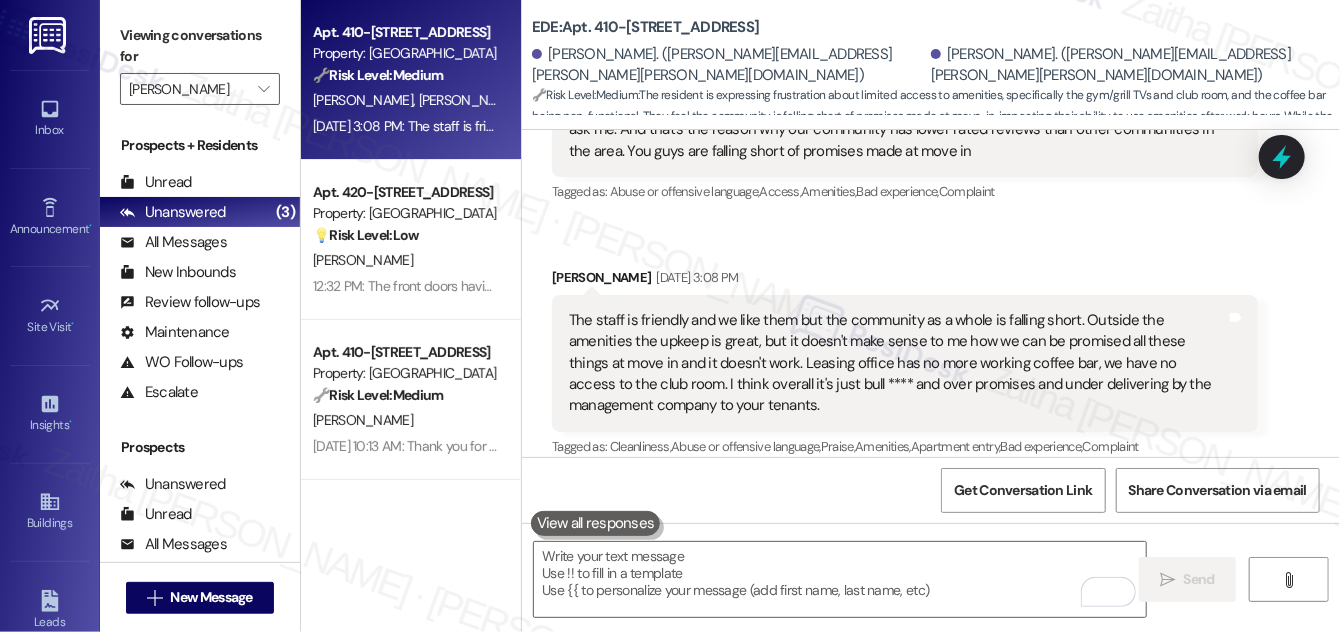 scroll, scrollTop: 0, scrollLeft: 0, axis: both 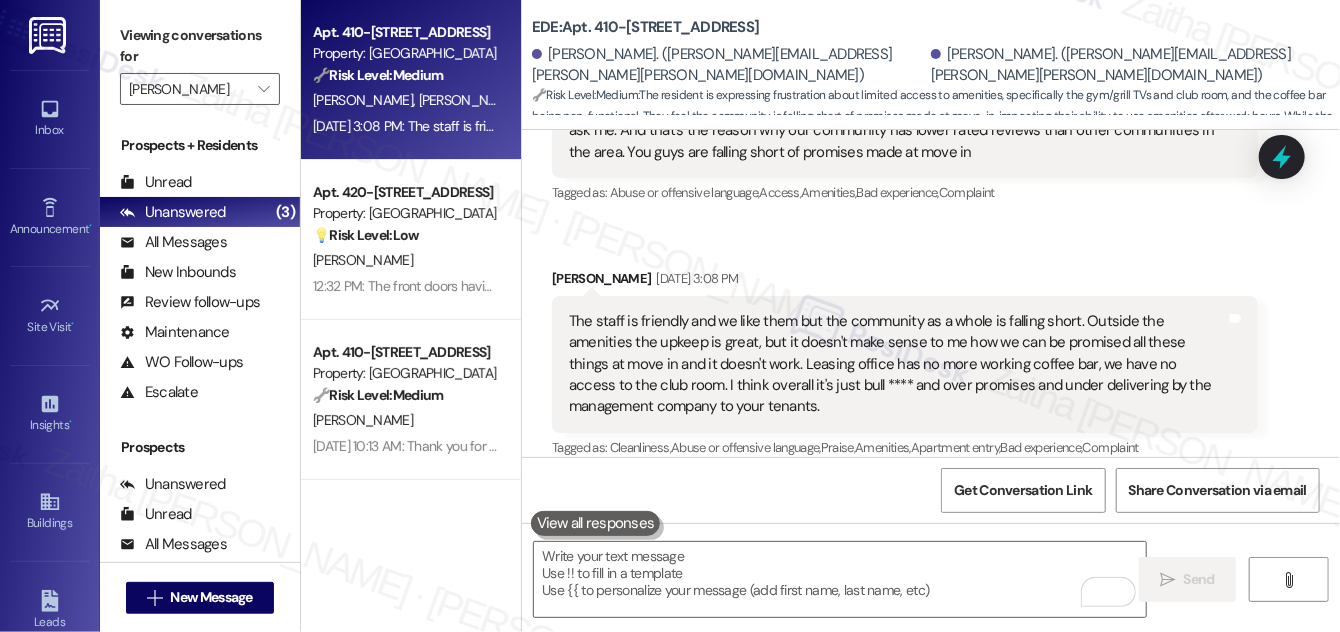 drag, startPoint x: 1071, startPoint y: 234, endPoint x: 1063, endPoint y: 212, distance: 23.409399 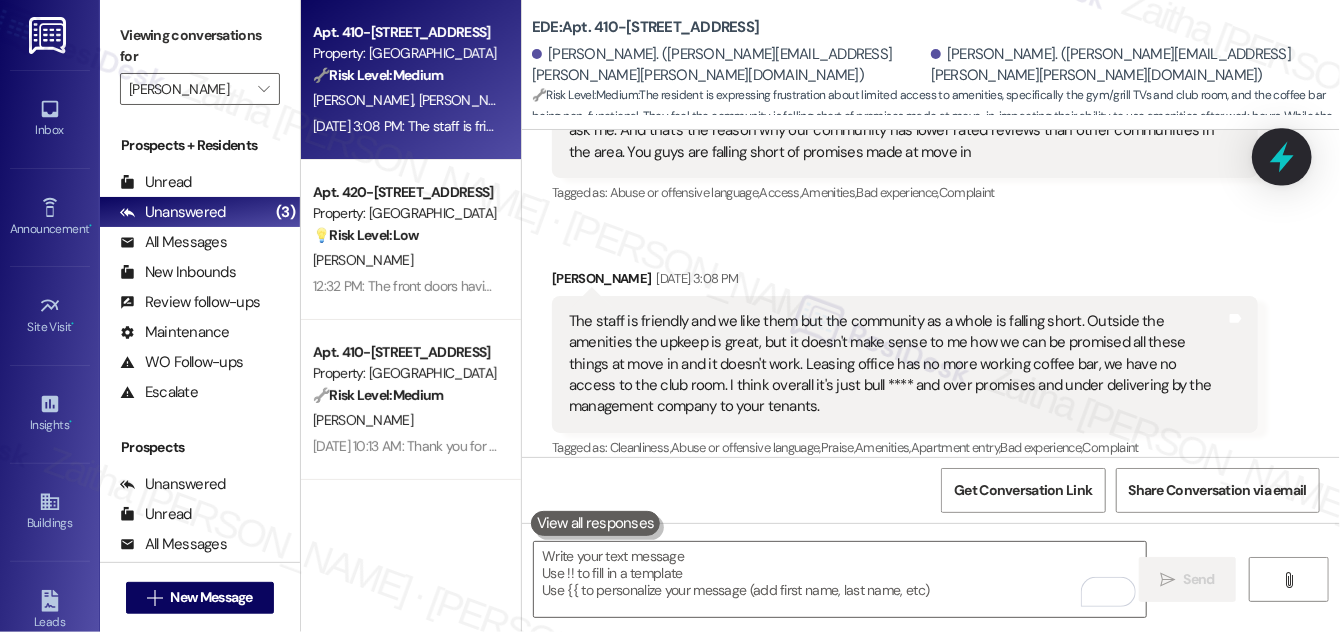 click 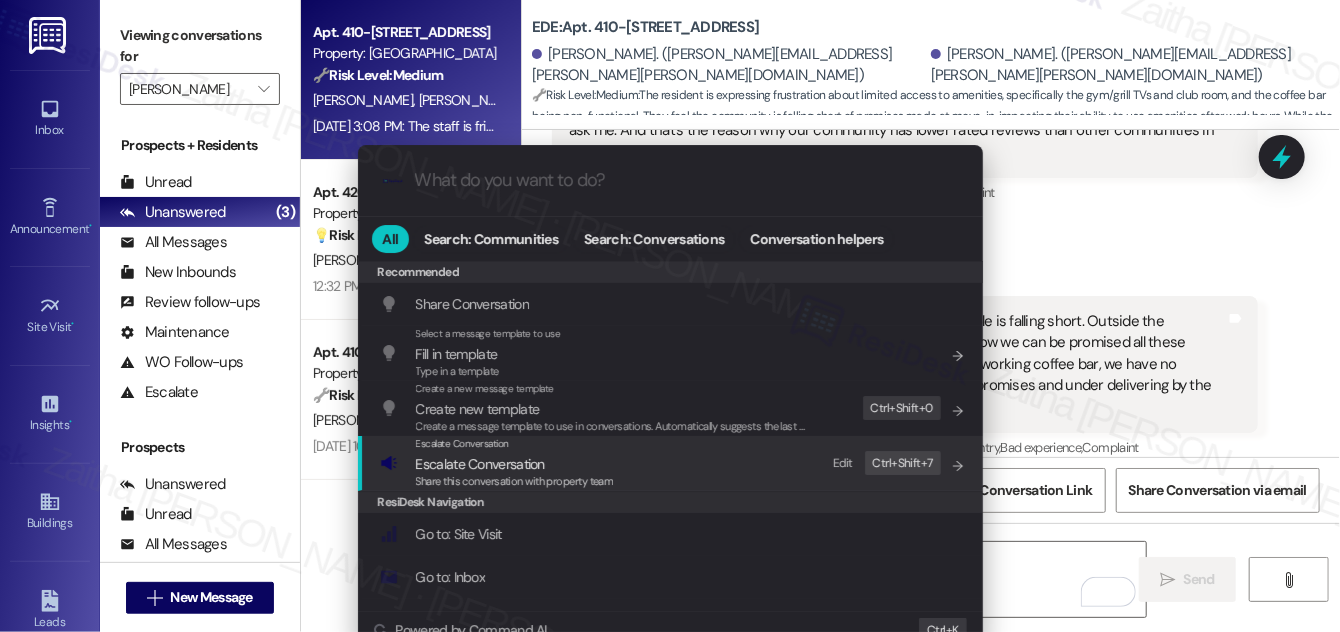 click on "Escalate Conversation" at bounding box center [480, 464] 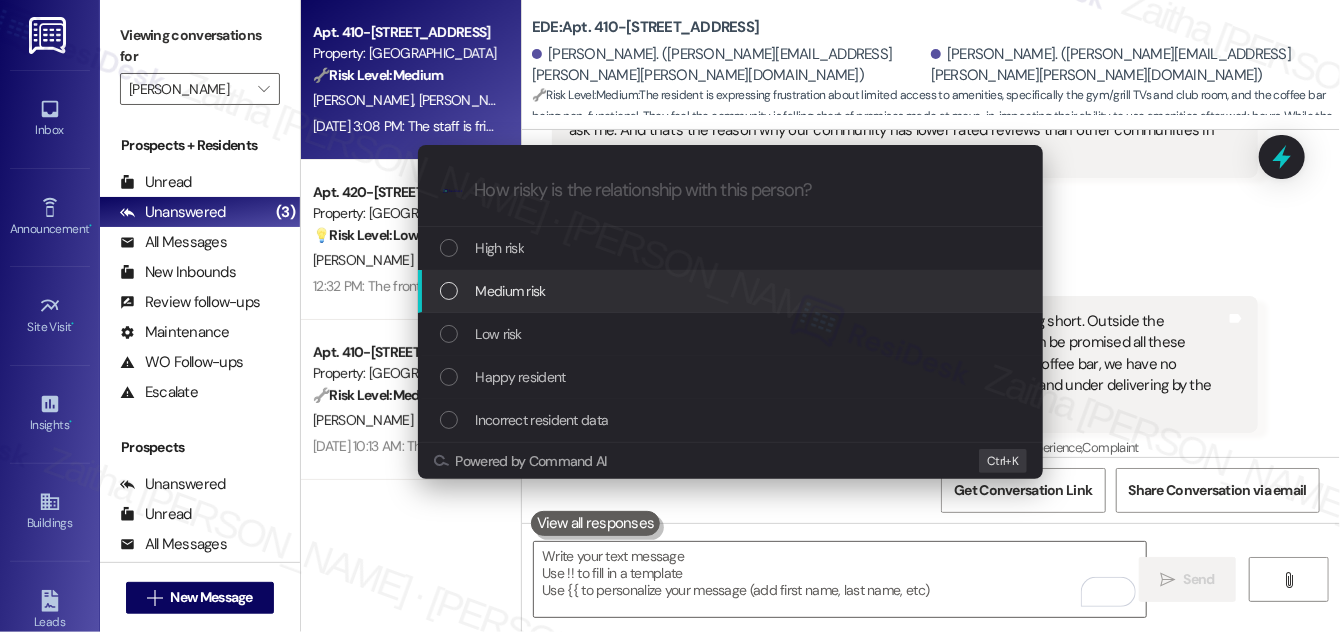 click on "Medium risk" at bounding box center [511, 291] 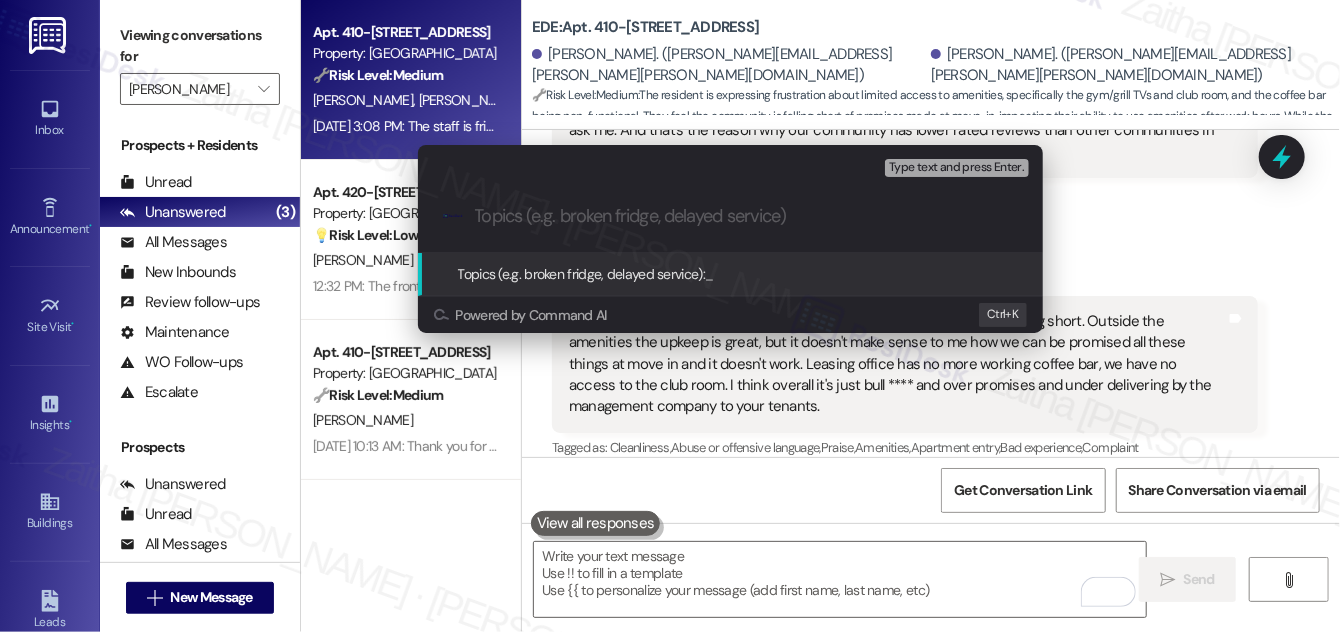 paste on "Resident Feedback" 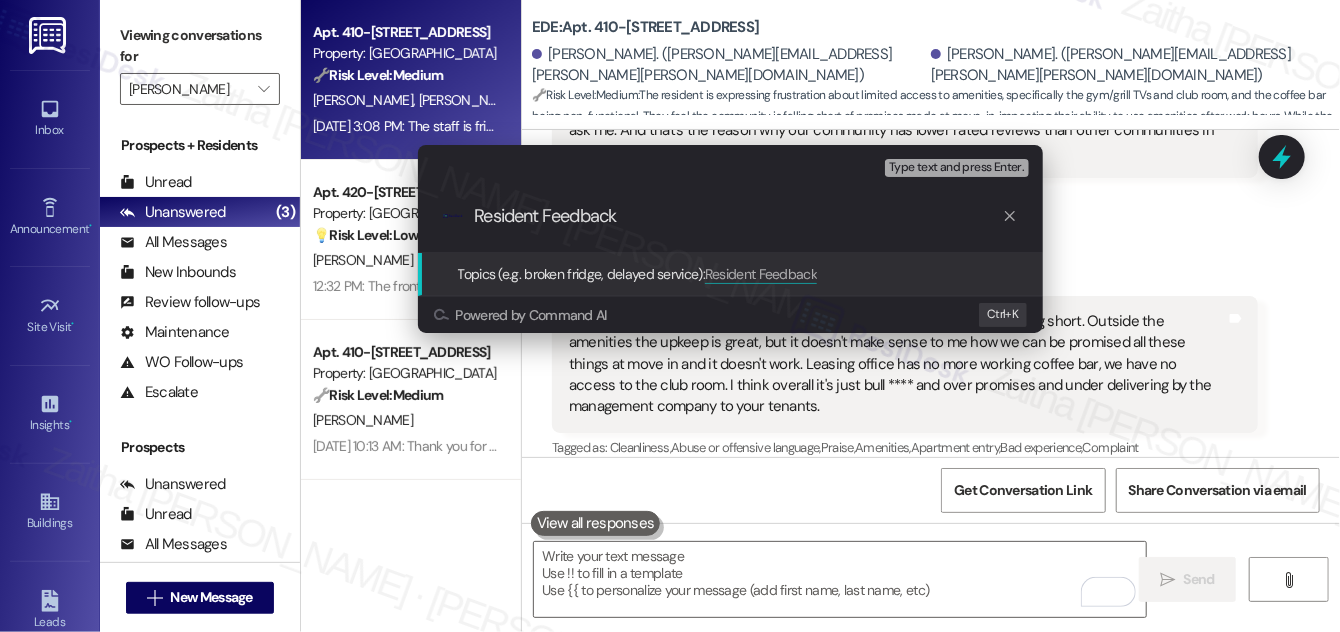 type 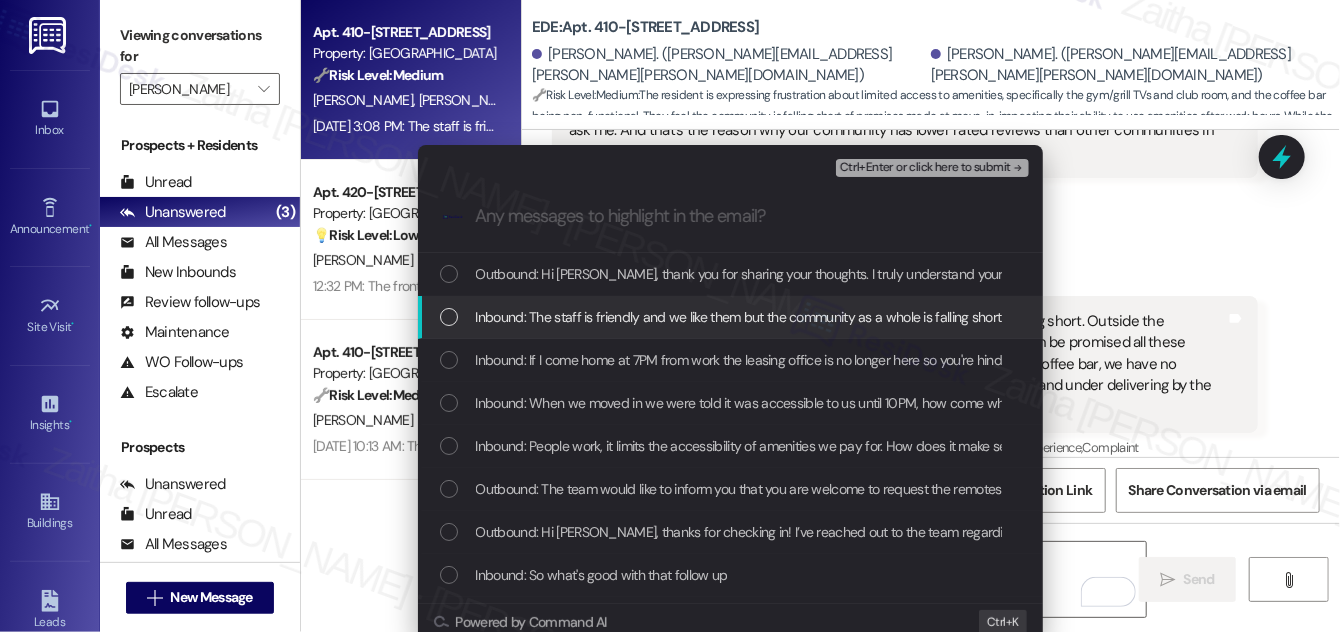 click at bounding box center [449, 317] 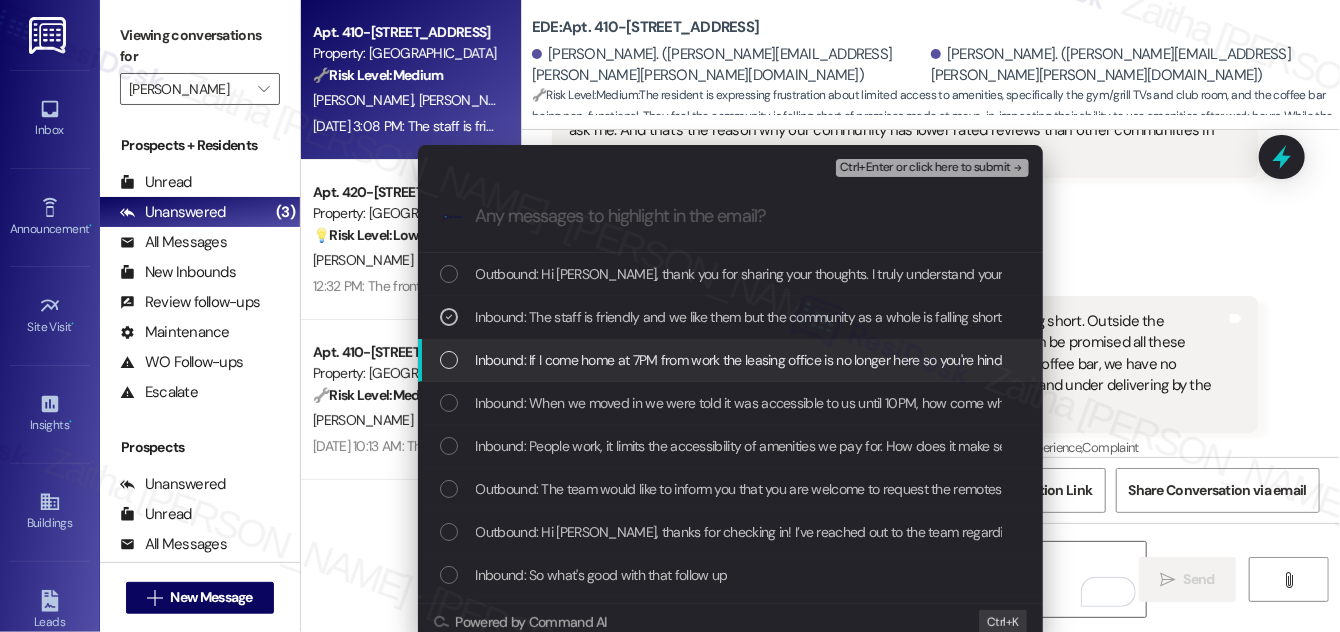 drag, startPoint x: 445, startPoint y: 353, endPoint x: 442, endPoint y: 377, distance: 24.186773 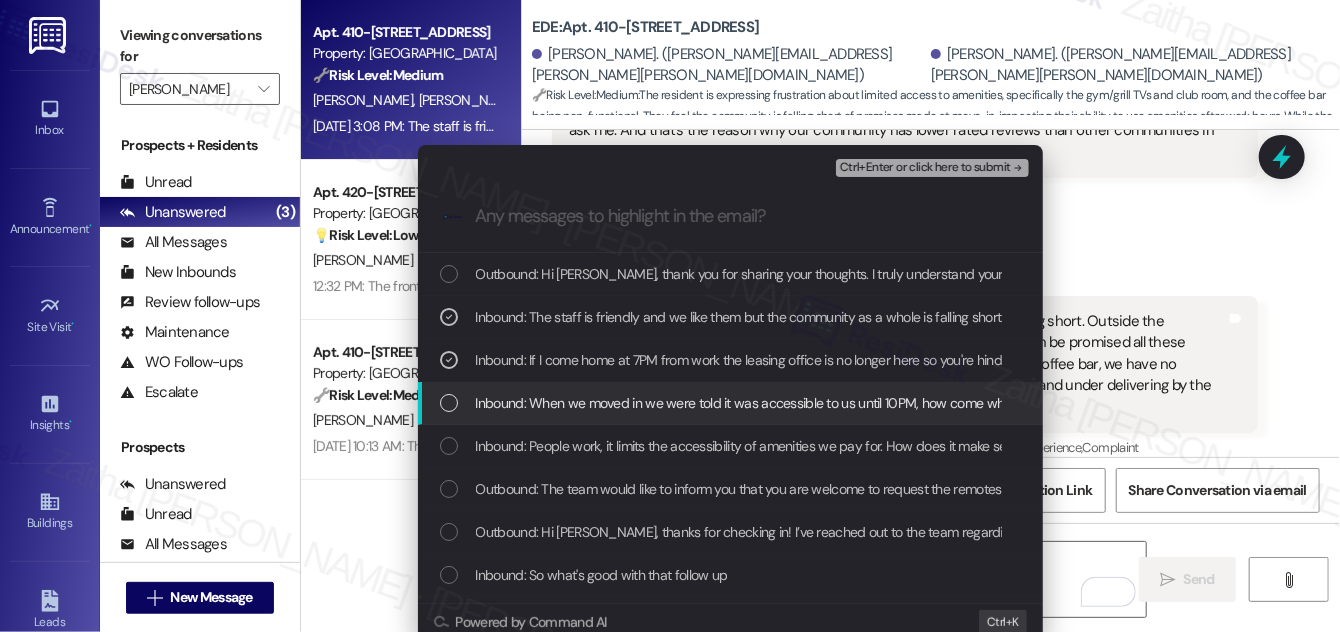 click at bounding box center [449, 403] 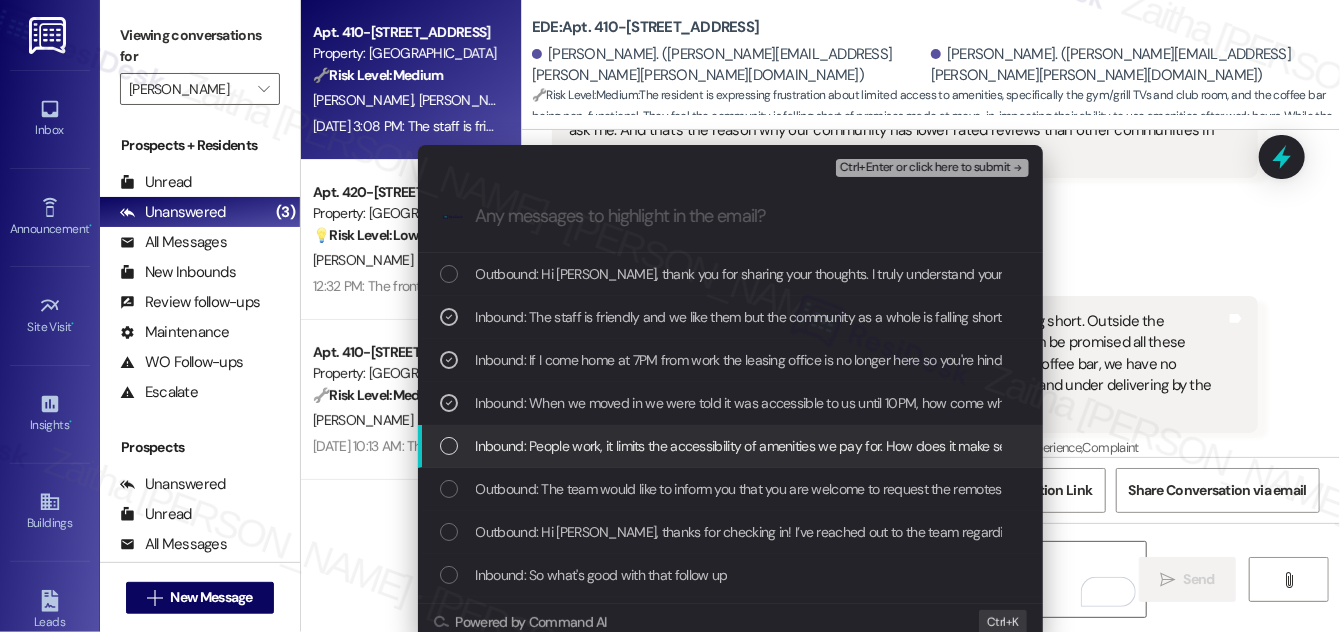 click at bounding box center (449, 446) 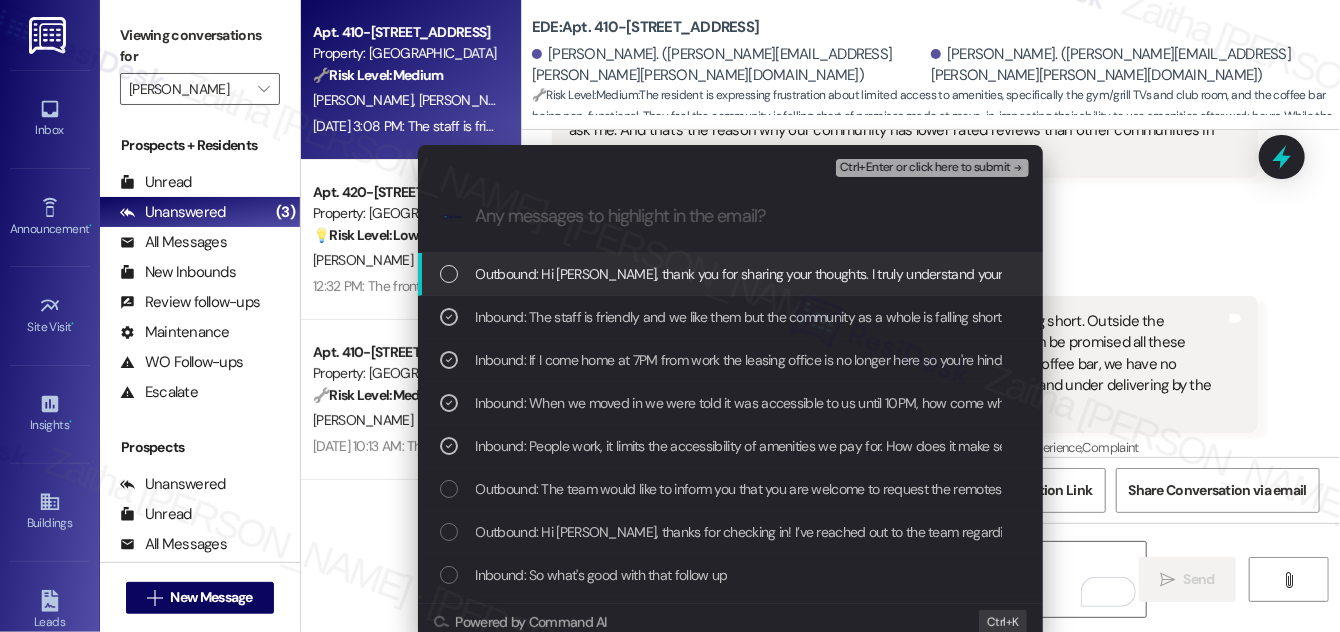 click on "Ctrl+Enter or click here to submit" at bounding box center [925, 168] 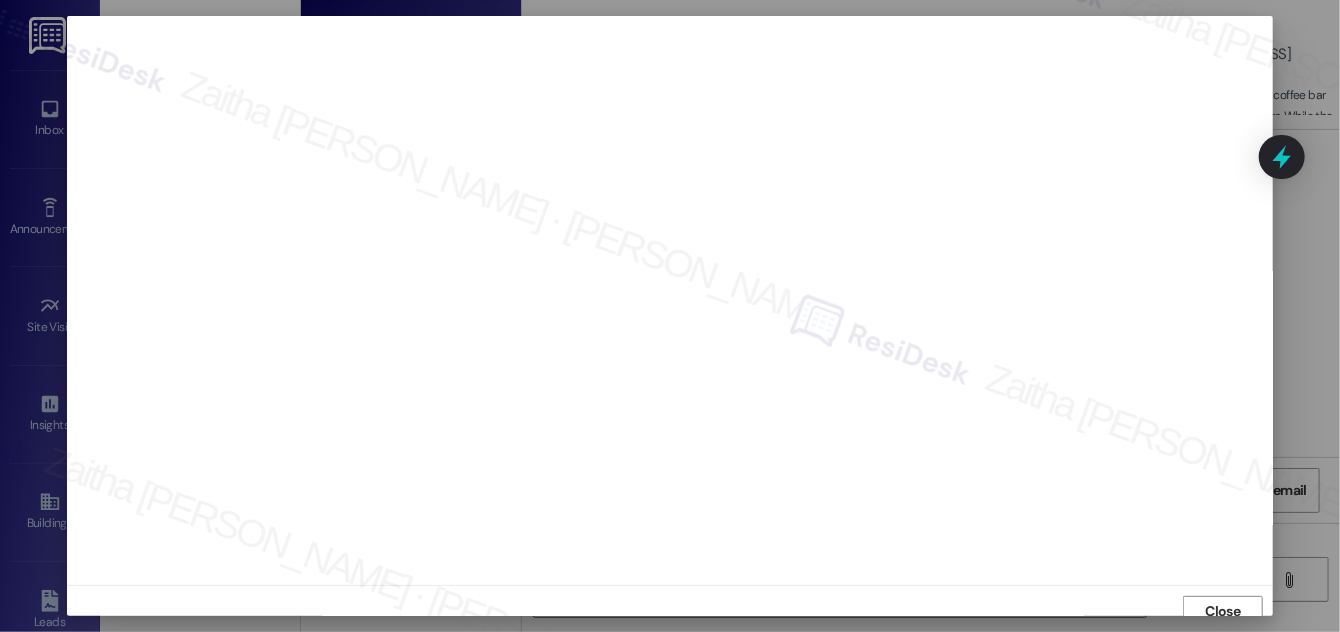 scroll, scrollTop: 11, scrollLeft: 0, axis: vertical 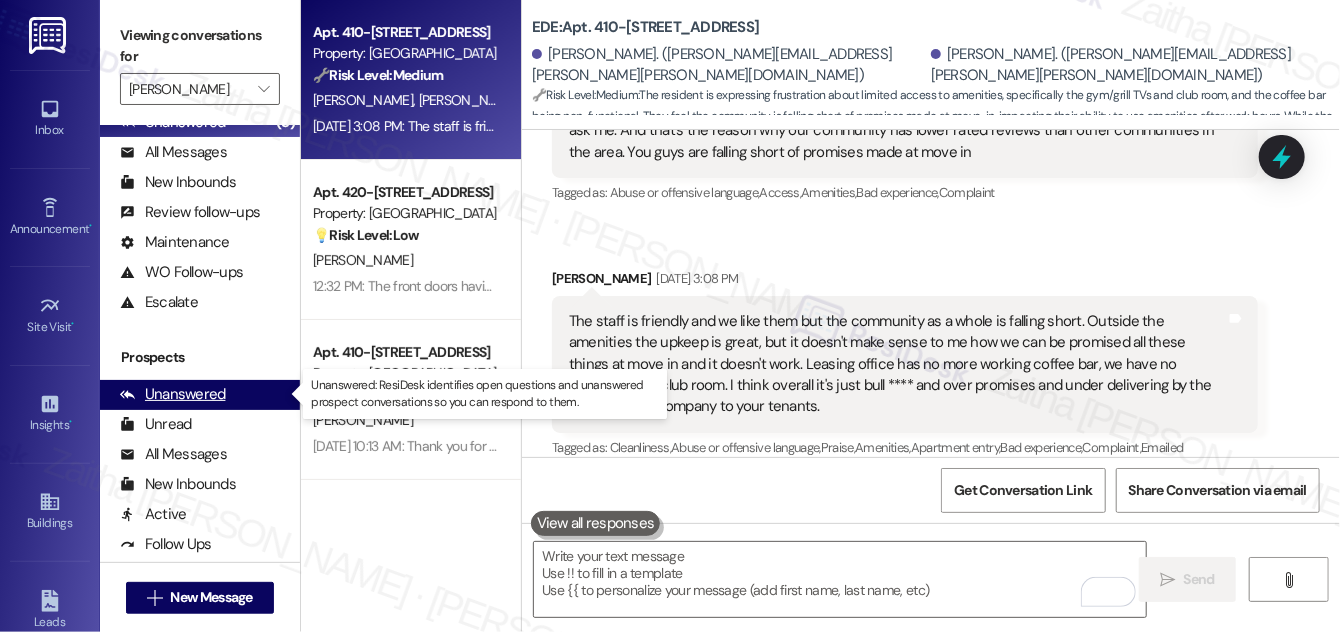 click on "Unanswered" at bounding box center [173, 394] 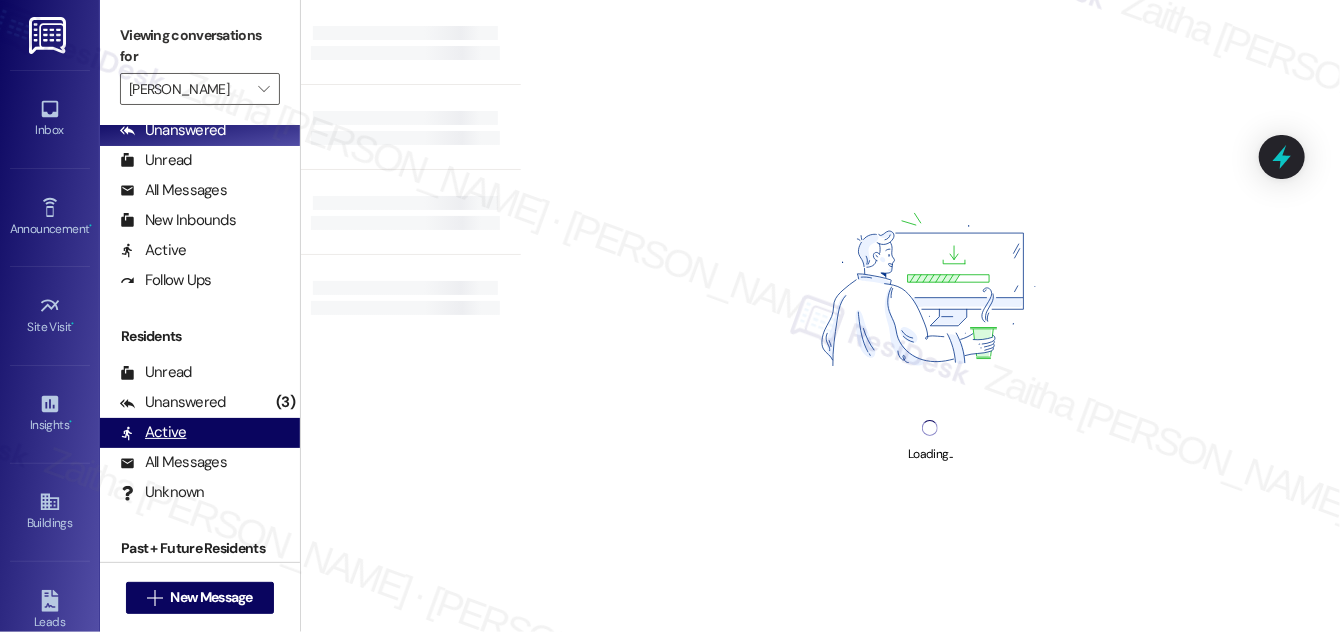 scroll, scrollTop: 363, scrollLeft: 0, axis: vertical 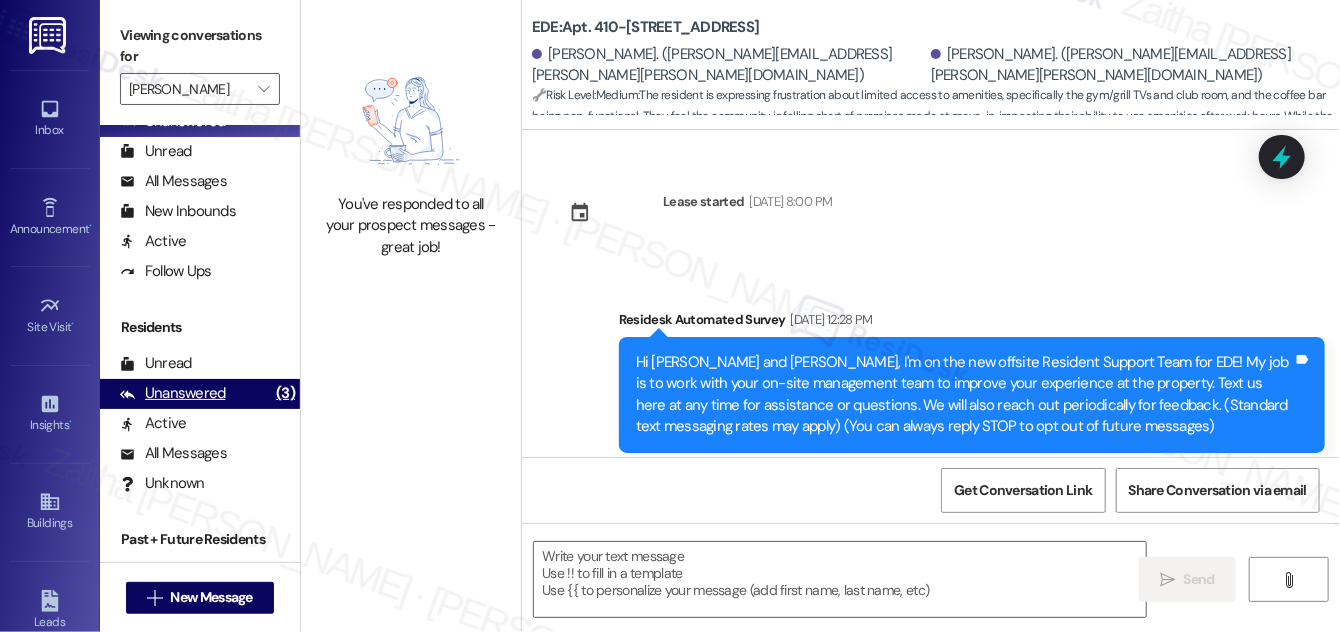 click on "Unanswered" at bounding box center (173, 393) 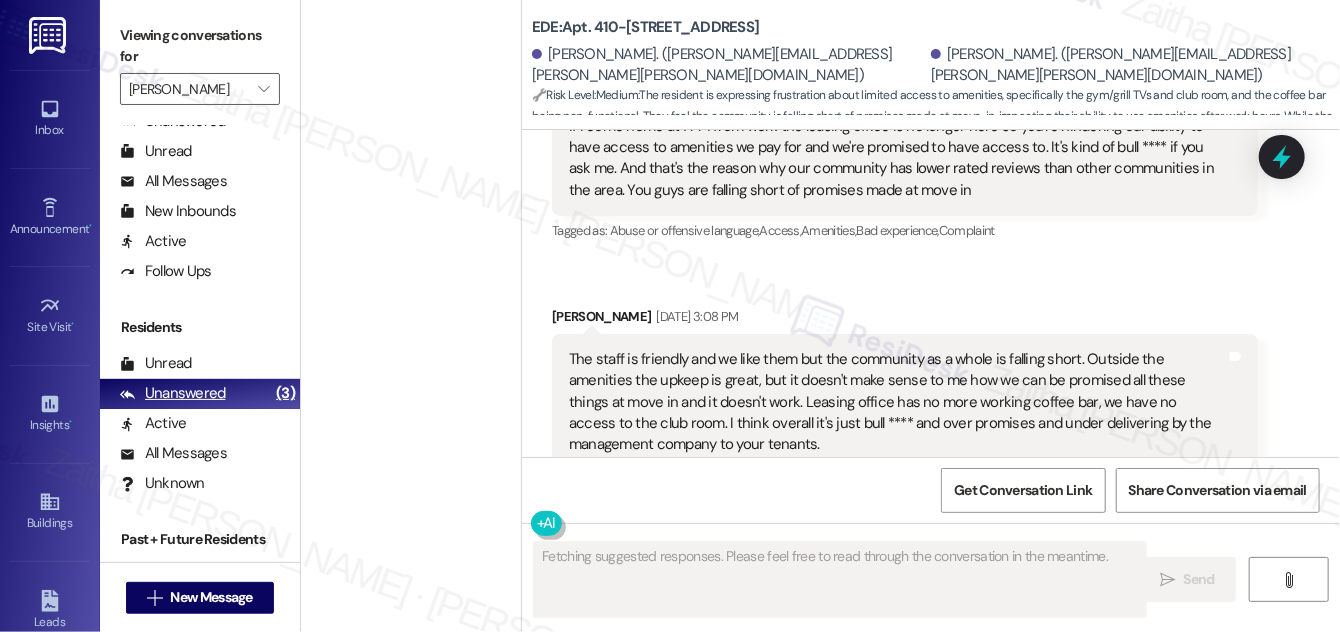 scroll, scrollTop: 5950, scrollLeft: 0, axis: vertical 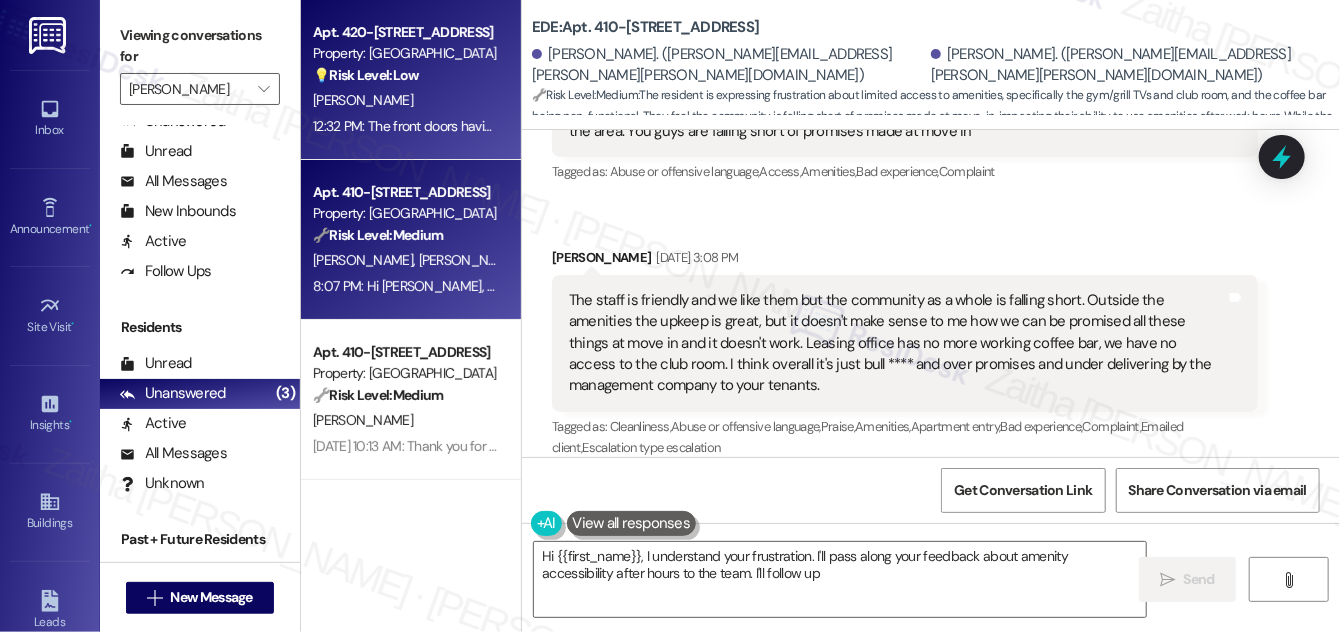 type on "Hi {{first_name}}, I understand your frustration. I'll pass along your feedback about amenity accessibility after hours to the team. I'll follow up" 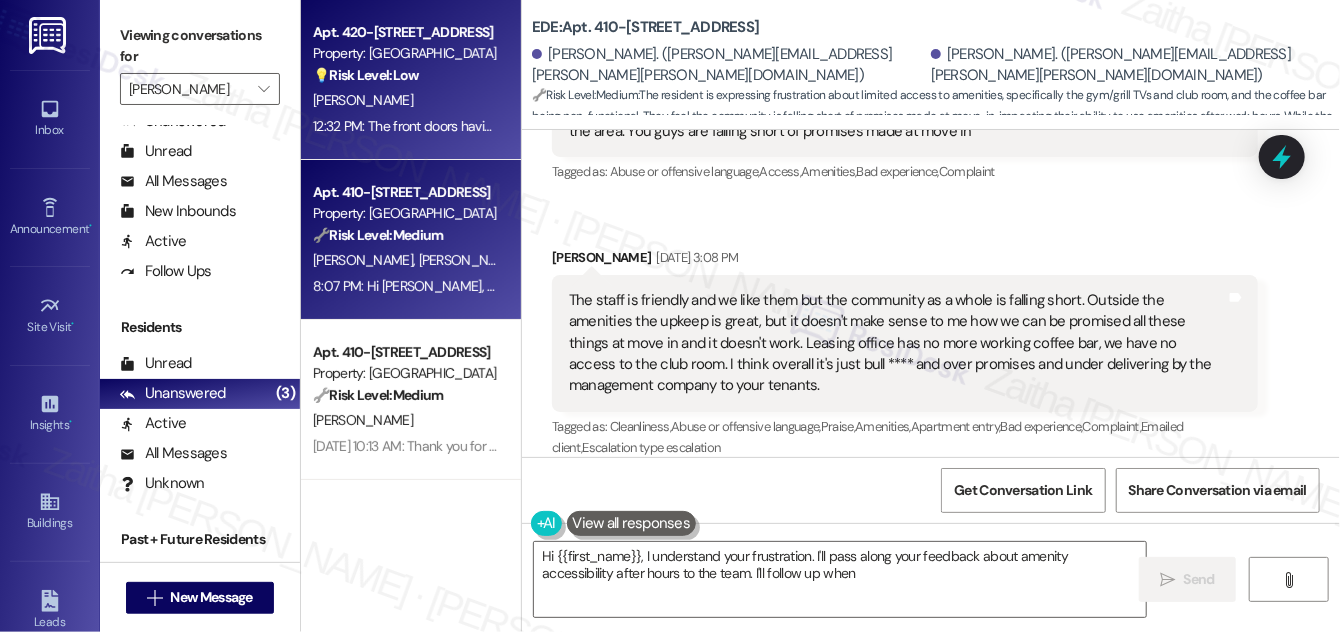 click on "[PERSON_NAME]" at bounding box center (405, 100) 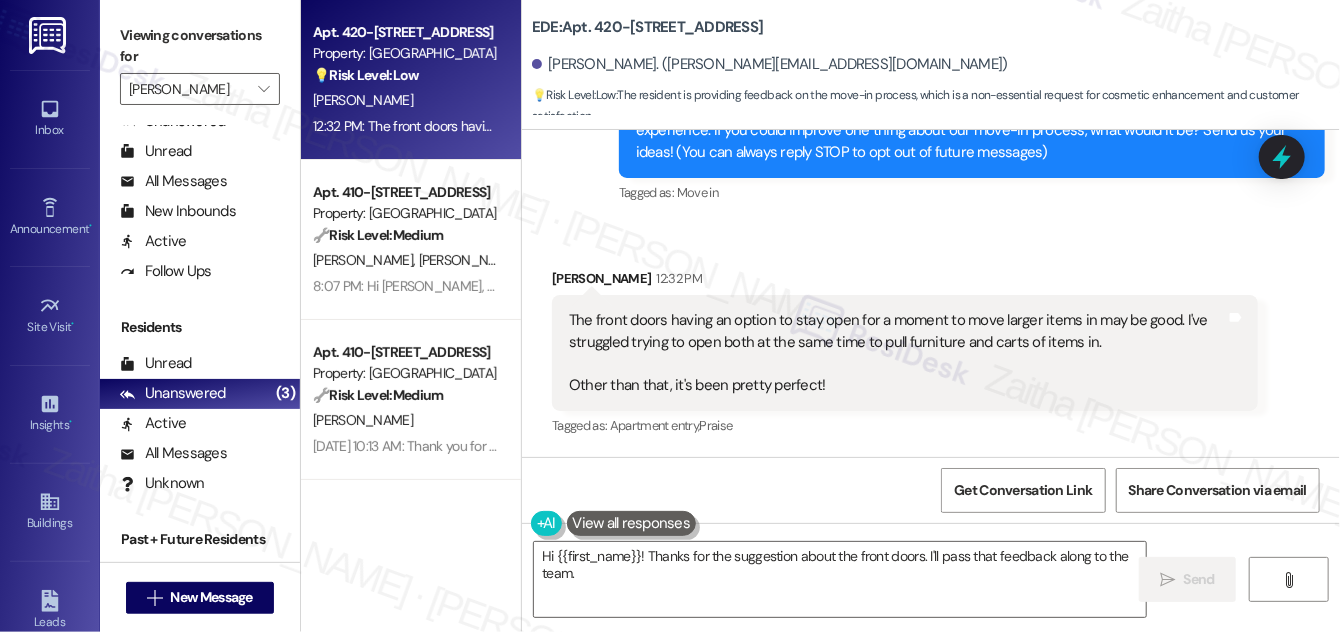 scroll, scrollTop: 251, scrollLeft: 0, axis: vertical 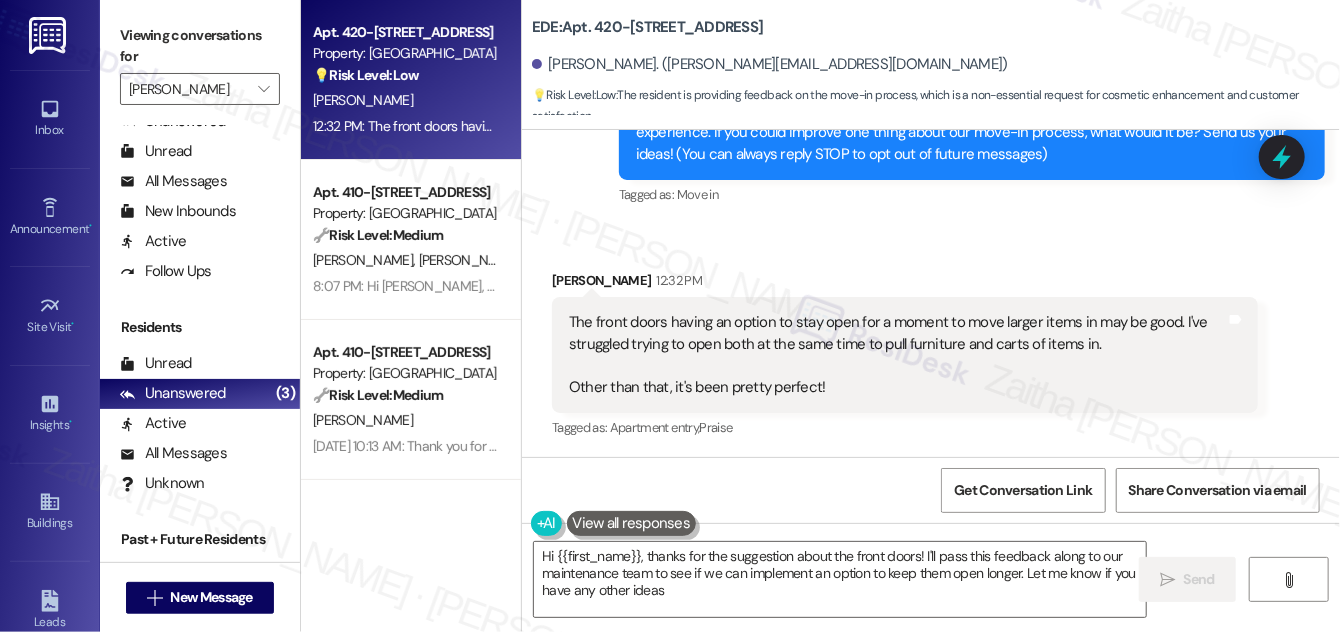 type on "Hi {{first_name}}, thanks for the suggestion about the front doors! I'll pass this feedback along to our maintenance team to see if we can implement an option to keep them open longer. Let me know if you have any other ideas!" 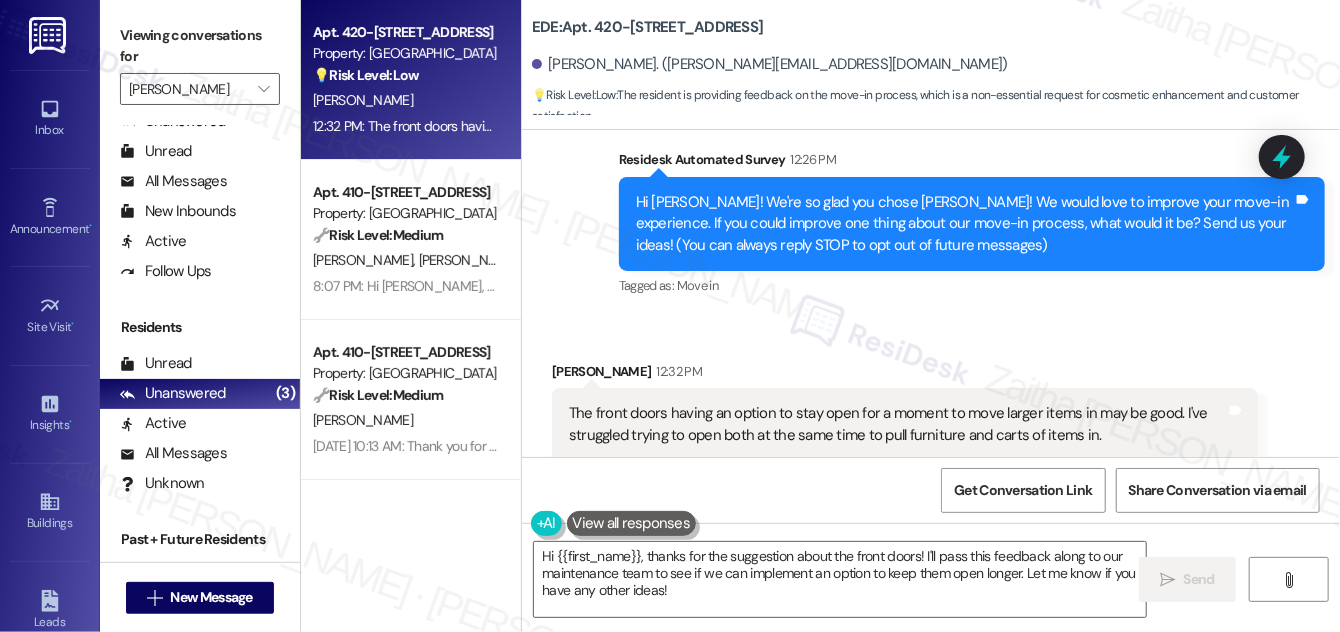 scroll, scrollTop: 252, scrollLeft: 0, axis: vertical 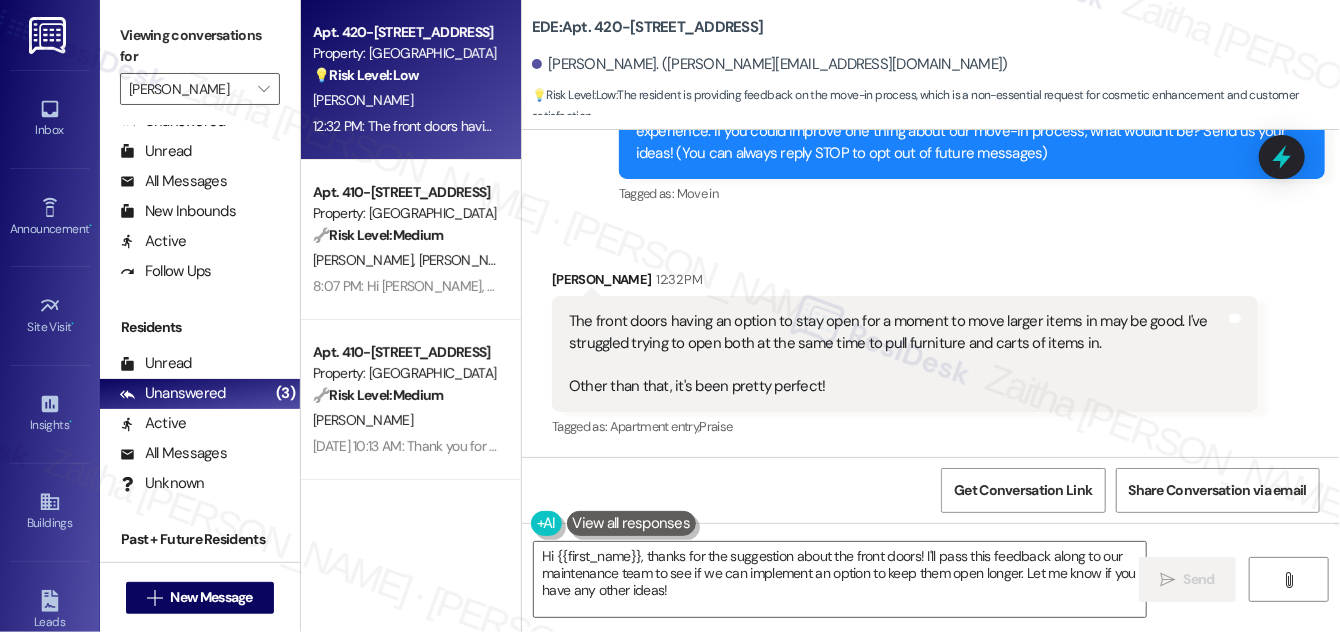 click 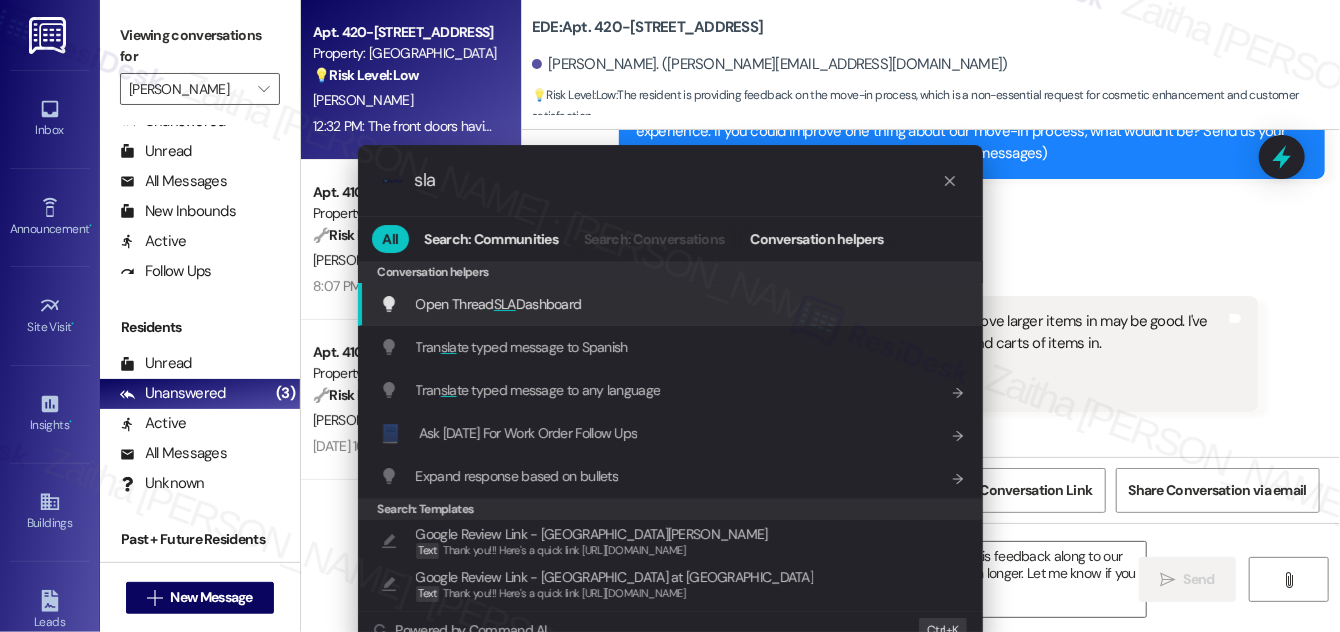 type on "sla" 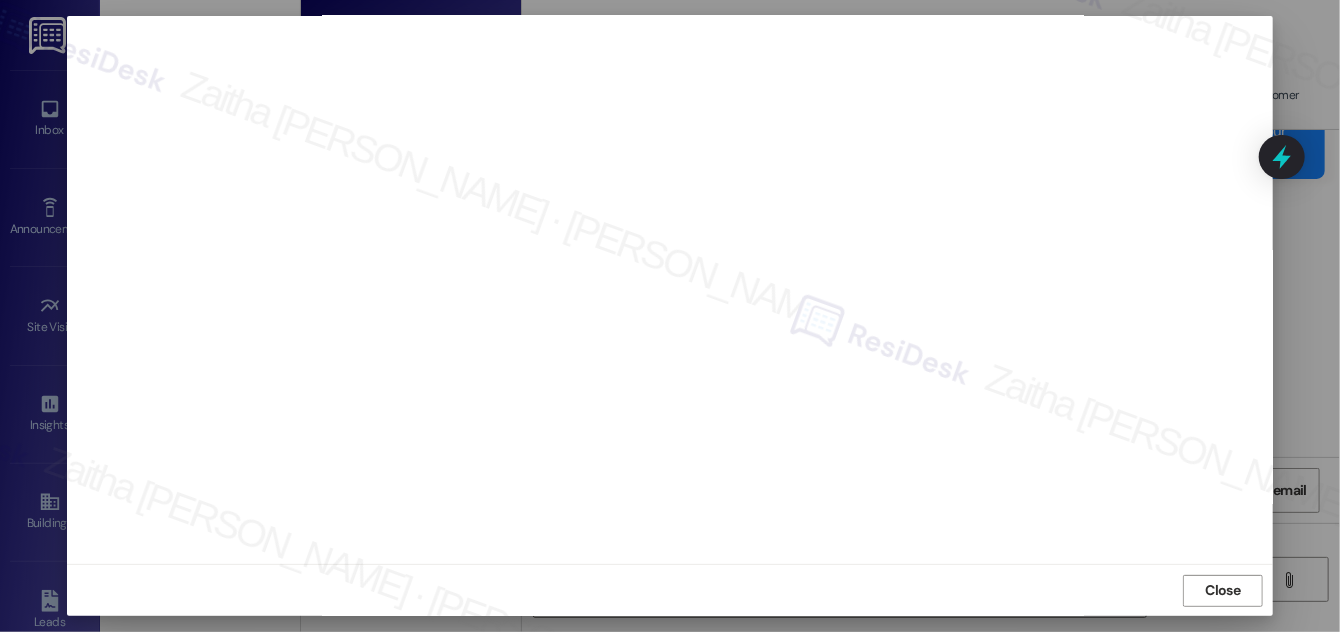 scroll, scrollTop: 0, scrollLeft: 0, axis: both 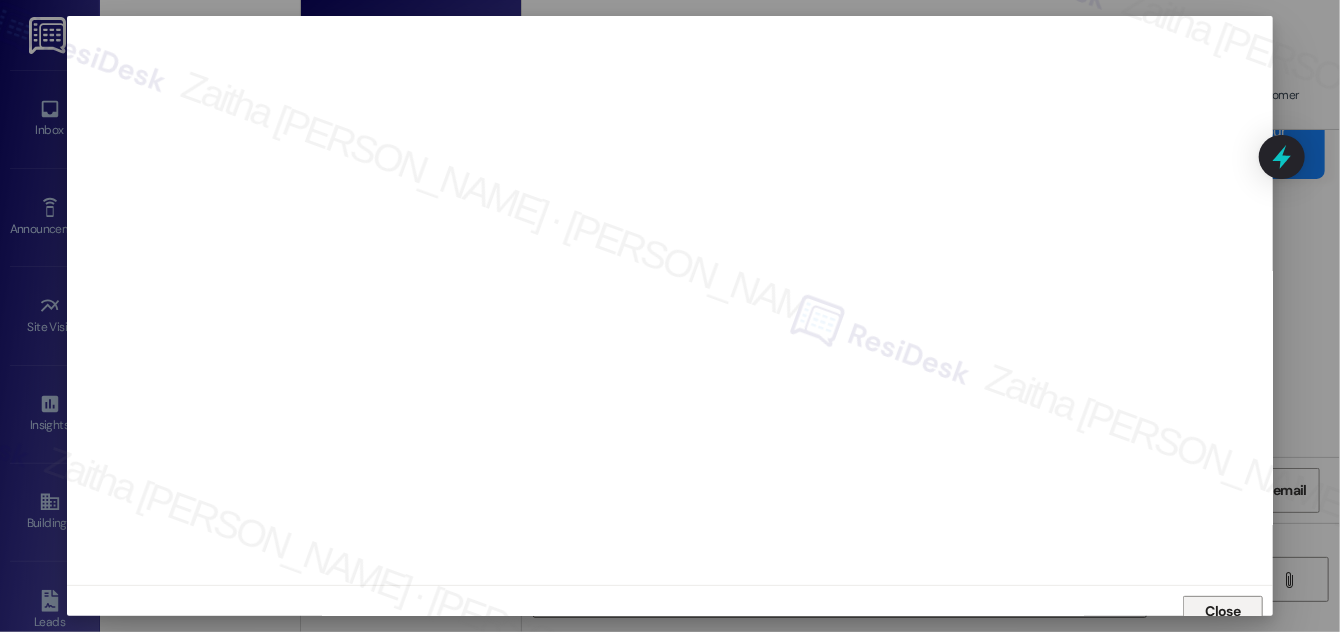 click on "Close" at bounding box center (1223, 611) 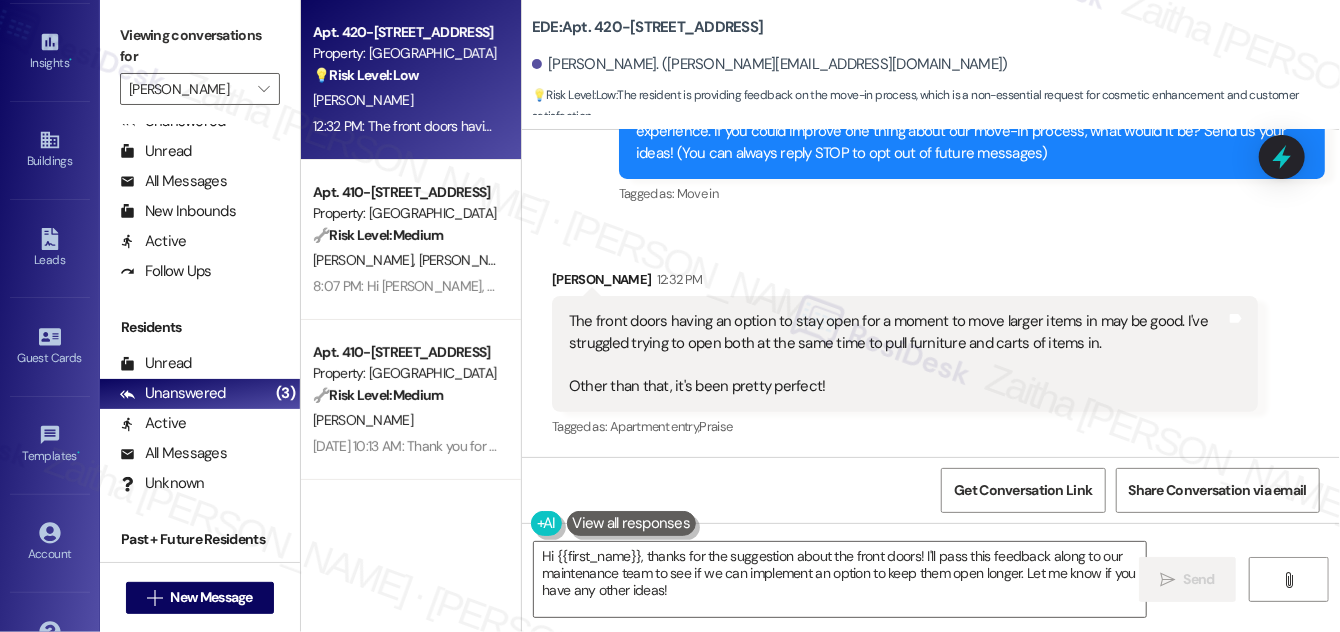 scroll, scrollTop: 363, scrollLeft: 0, axis: vertical 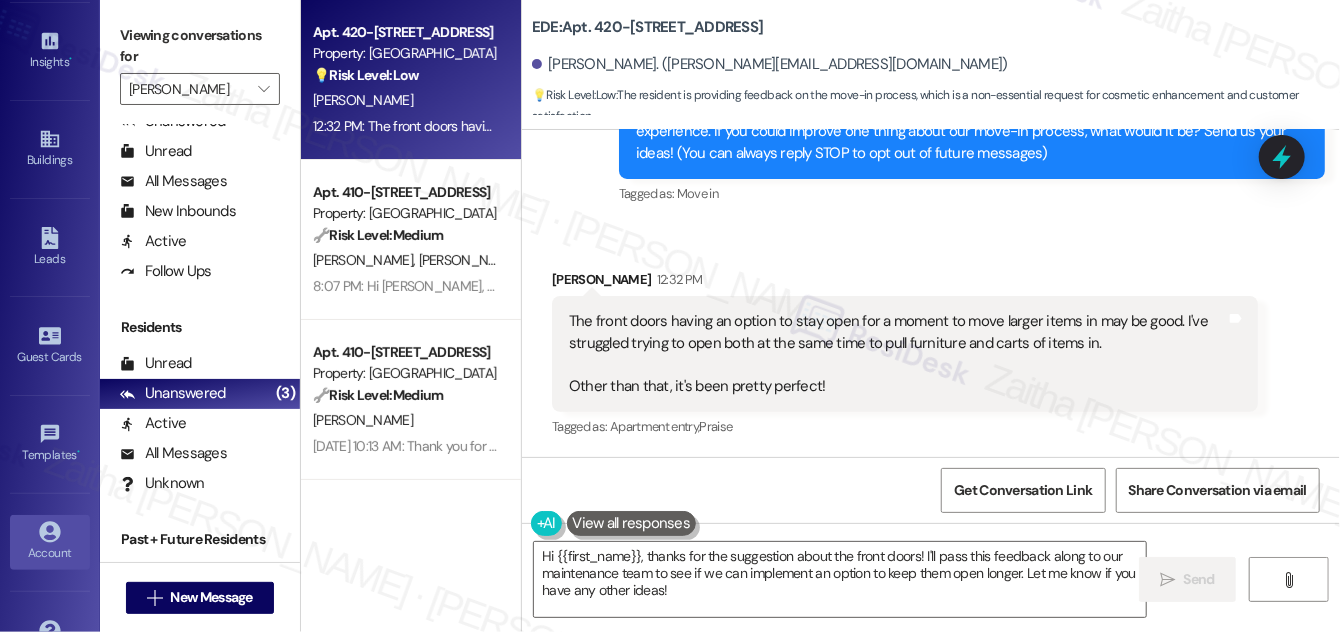 click on "Account" at bounding box center [50, 553] 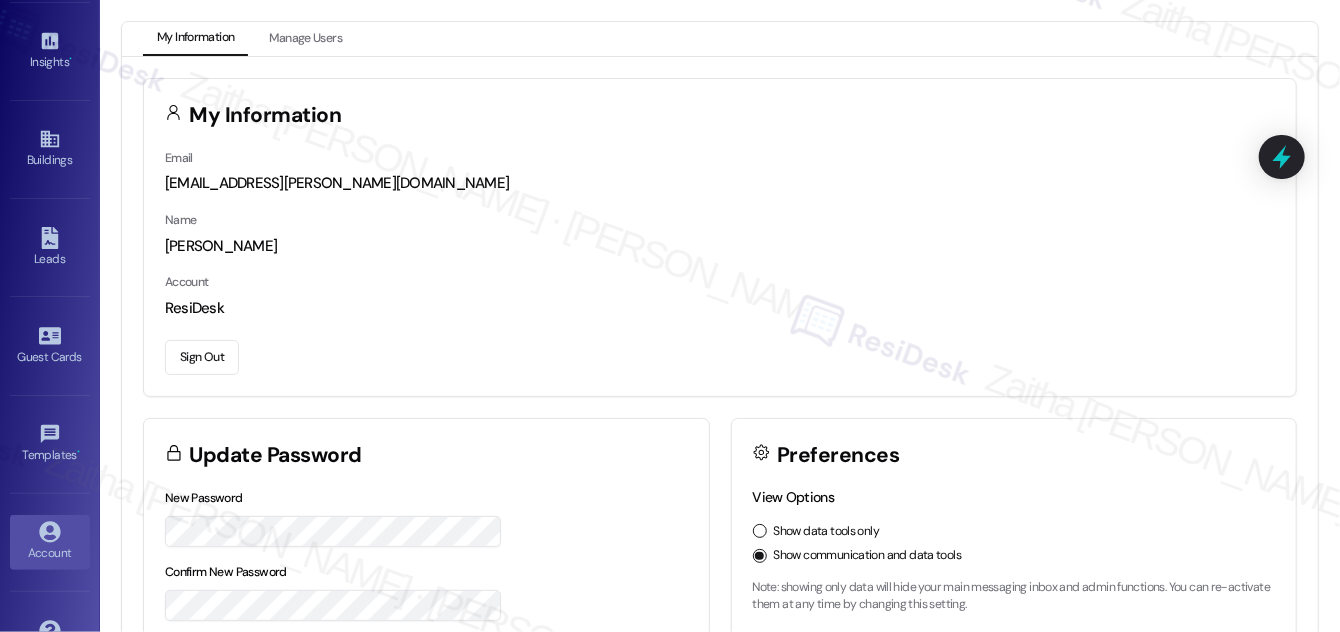 click on "Sign Out" at bounding box center [202, 357] 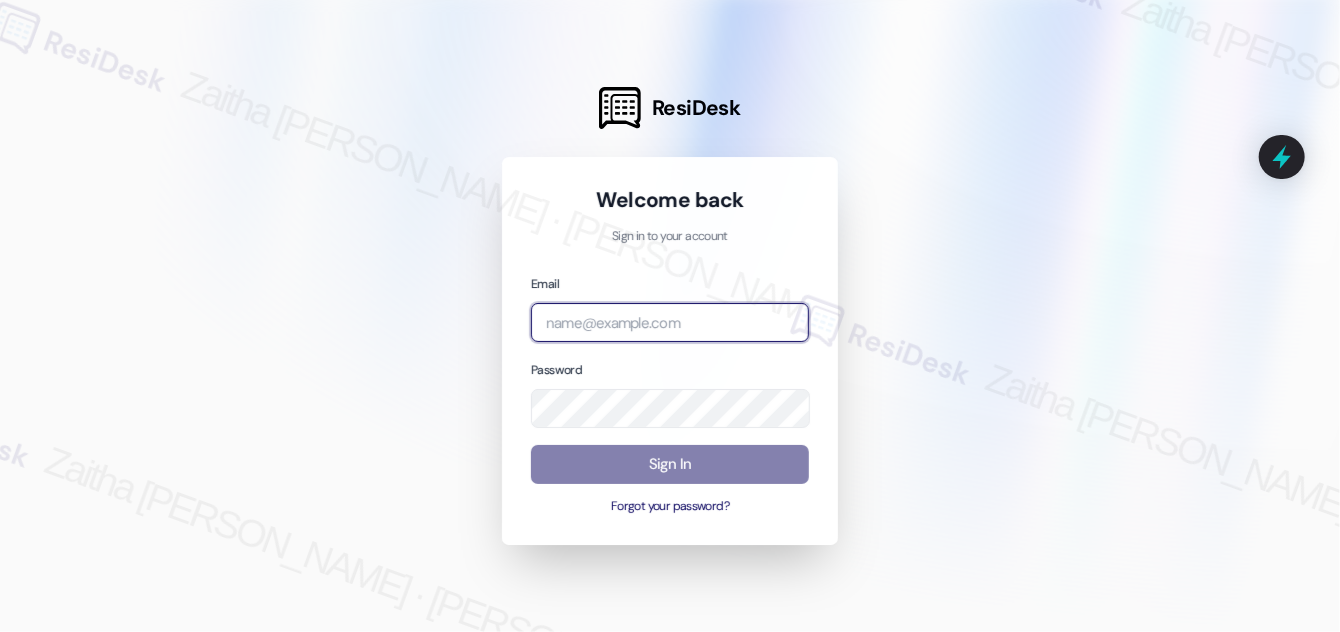 click at bounding box center (670, 322) 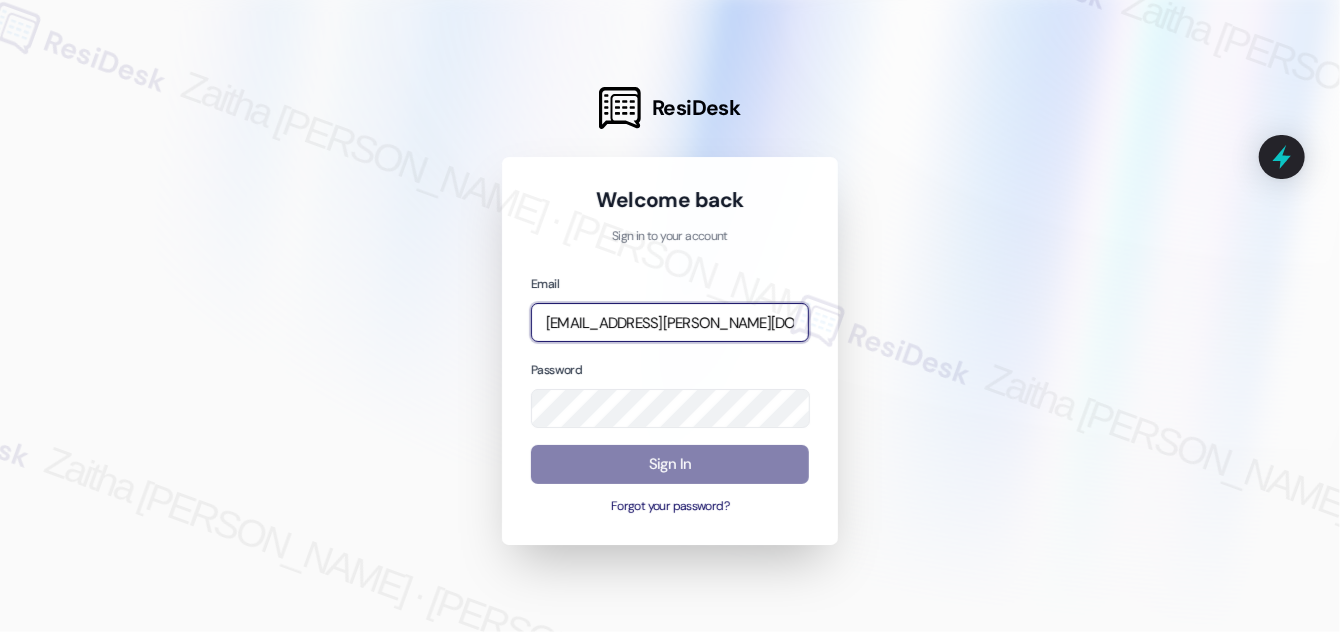 type on "[EMAIL_ADDRESS][PERSON_NAME][DOMAIN_NAME]" 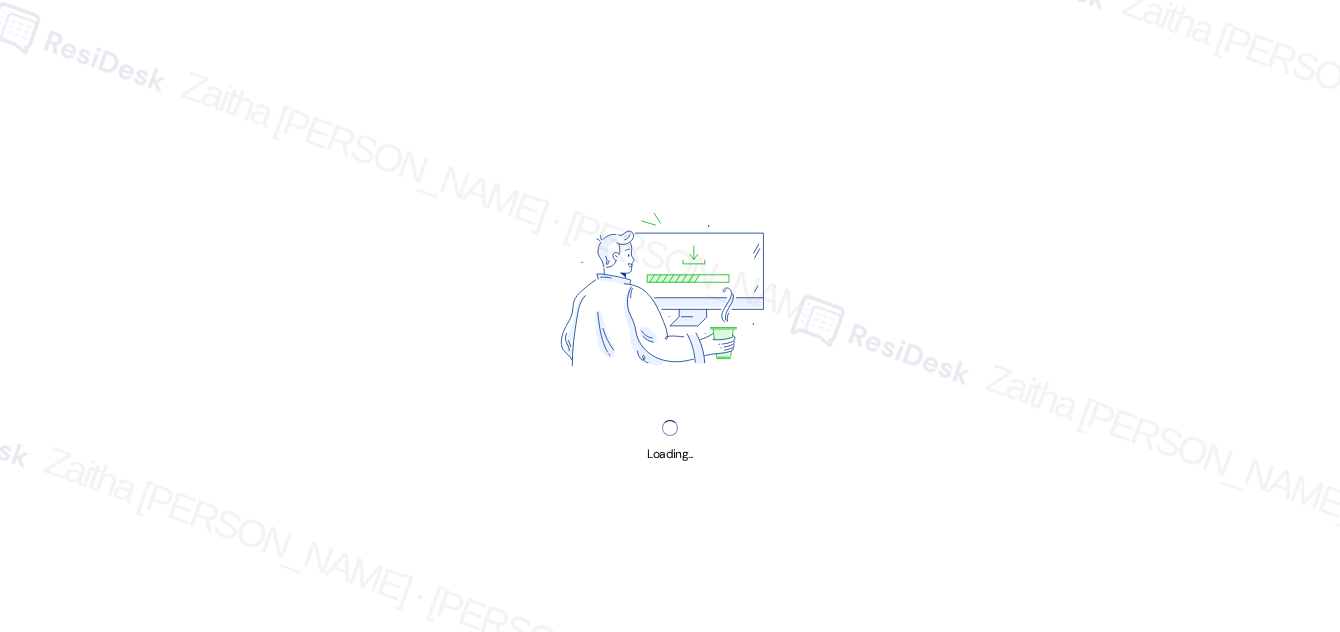scroll, scrollTop: 0, scrollLeft: 0, axis: both 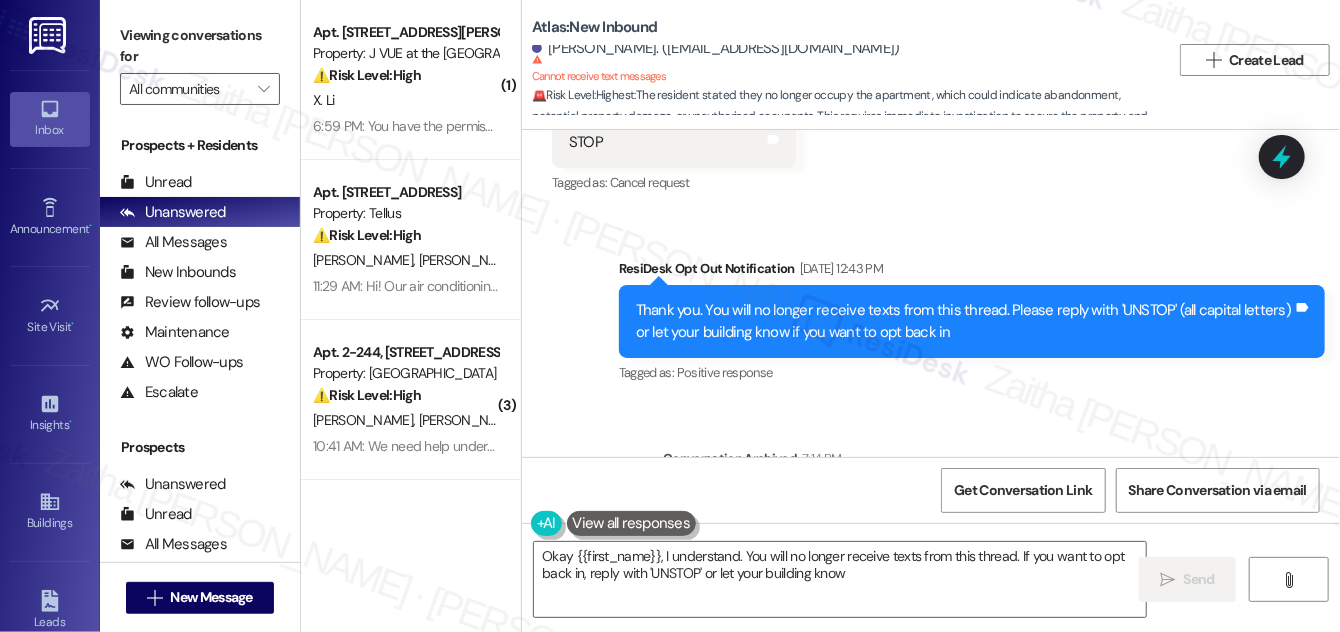type on "Okay {{first_name}}, I understand. You will no longer receive texts from this thread. If you want to opt back in, reply with 'UNSTOP' or let your building know." 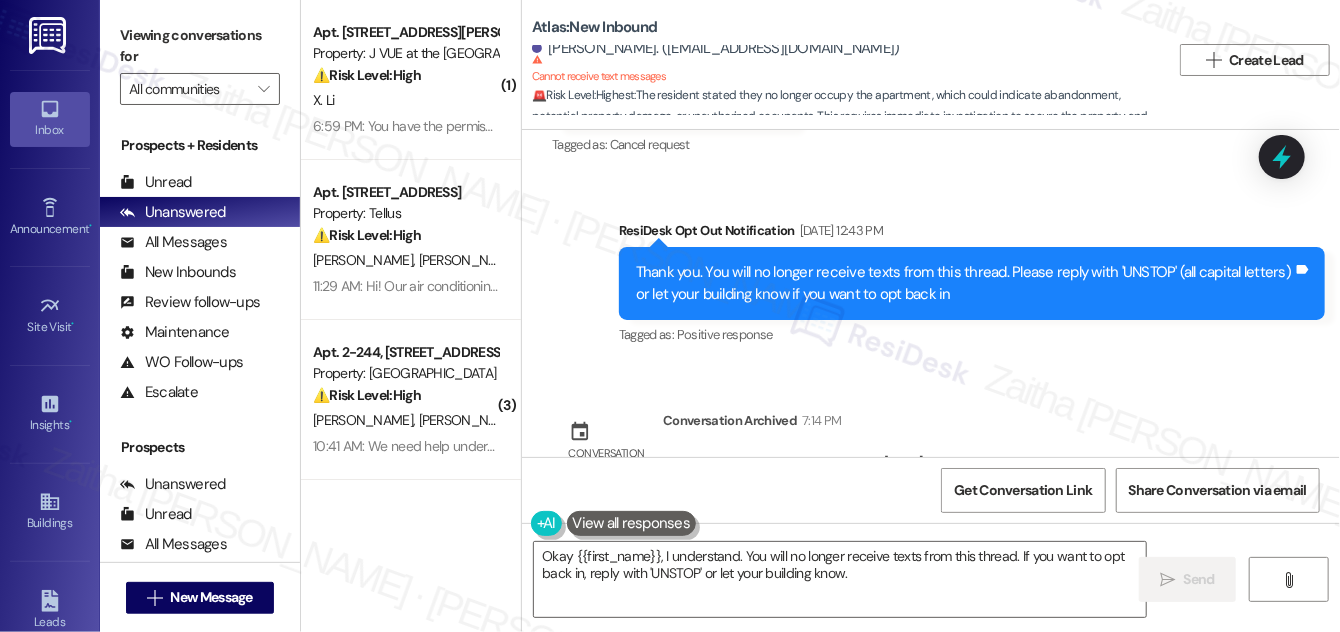 scroll, scrollTop: 9166, scrollLeft: 0, axis: vertical 